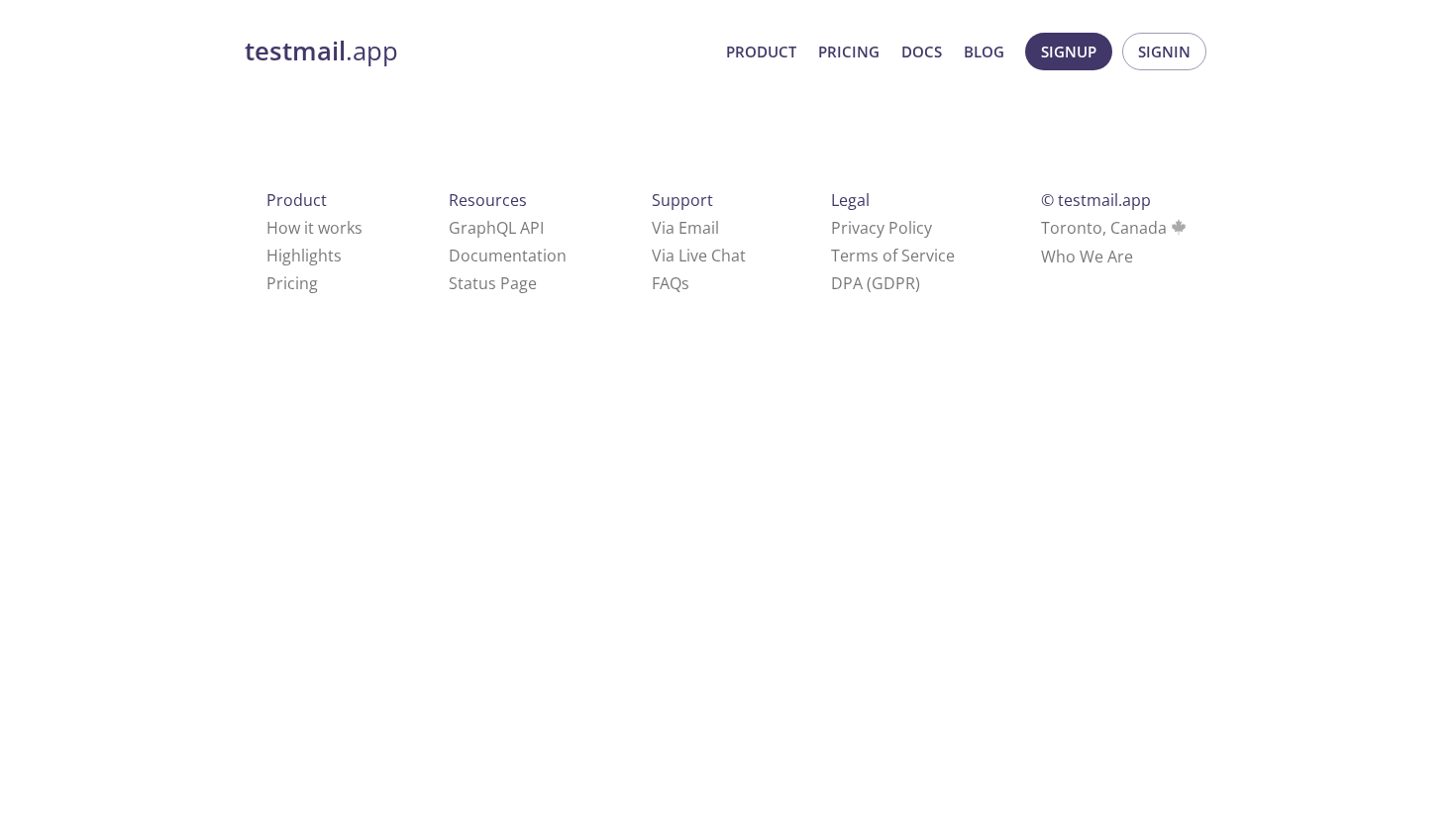 scroll, scrollTop: 0, scrollLeft: 0, axis: both 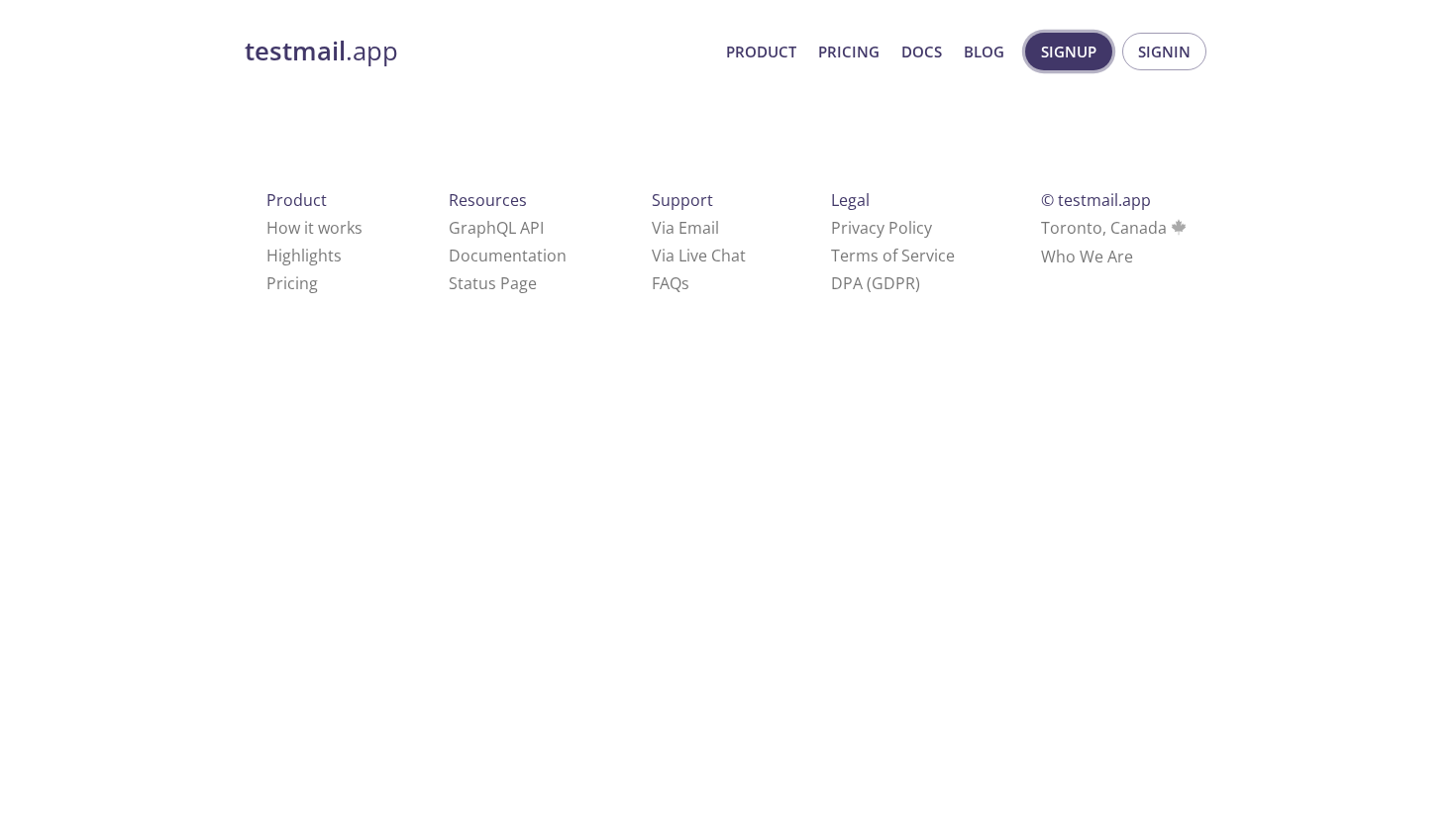 click on "Signup" at bounding box center [1069, 52] 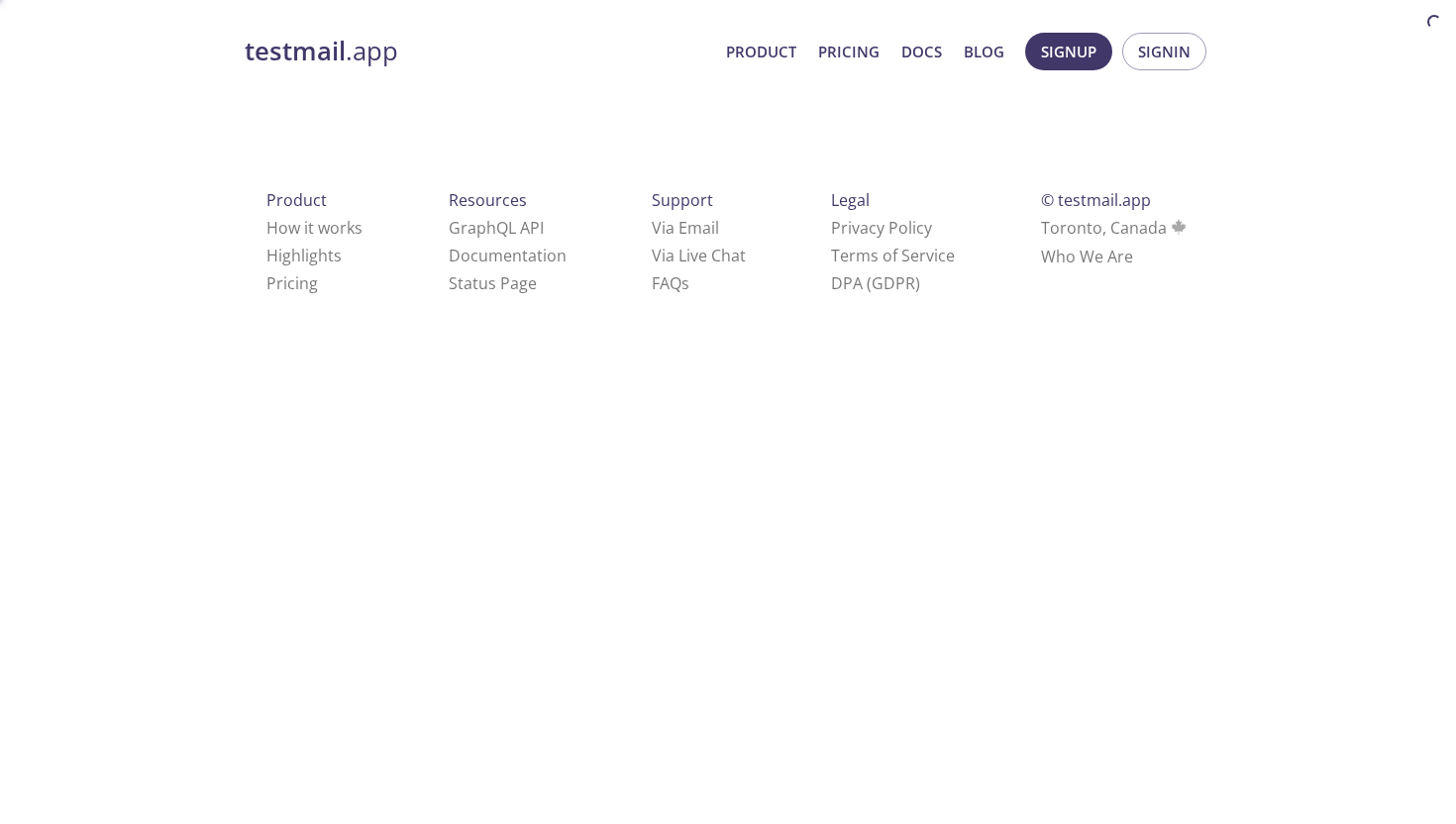 scroll, scrollTop: 0, scrollLeft: 0, axis: both 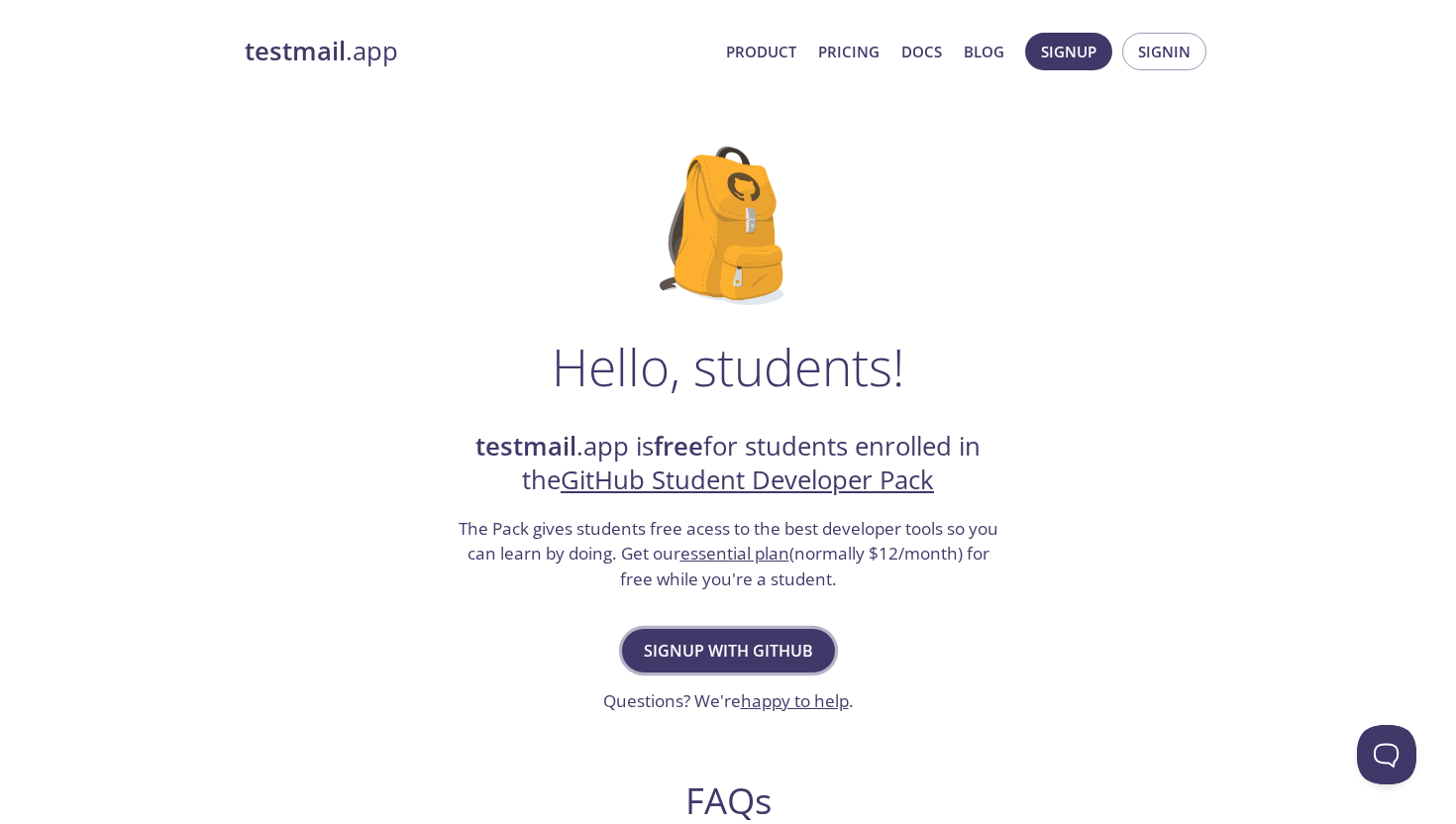 click on "Signup with GitHub" at bounding box center (728, 651) 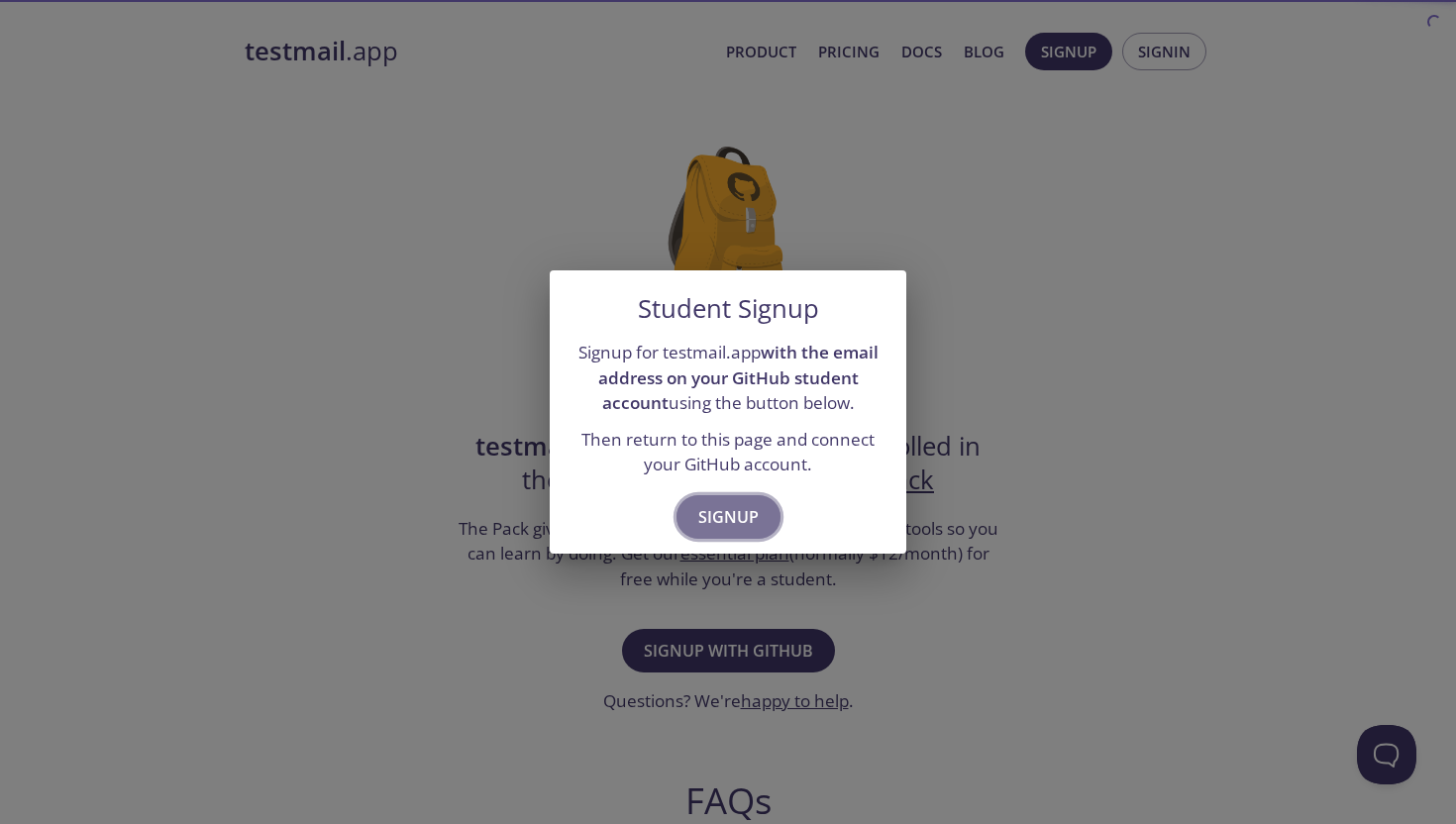 click on "Signup" at bounding box center (728, 517) 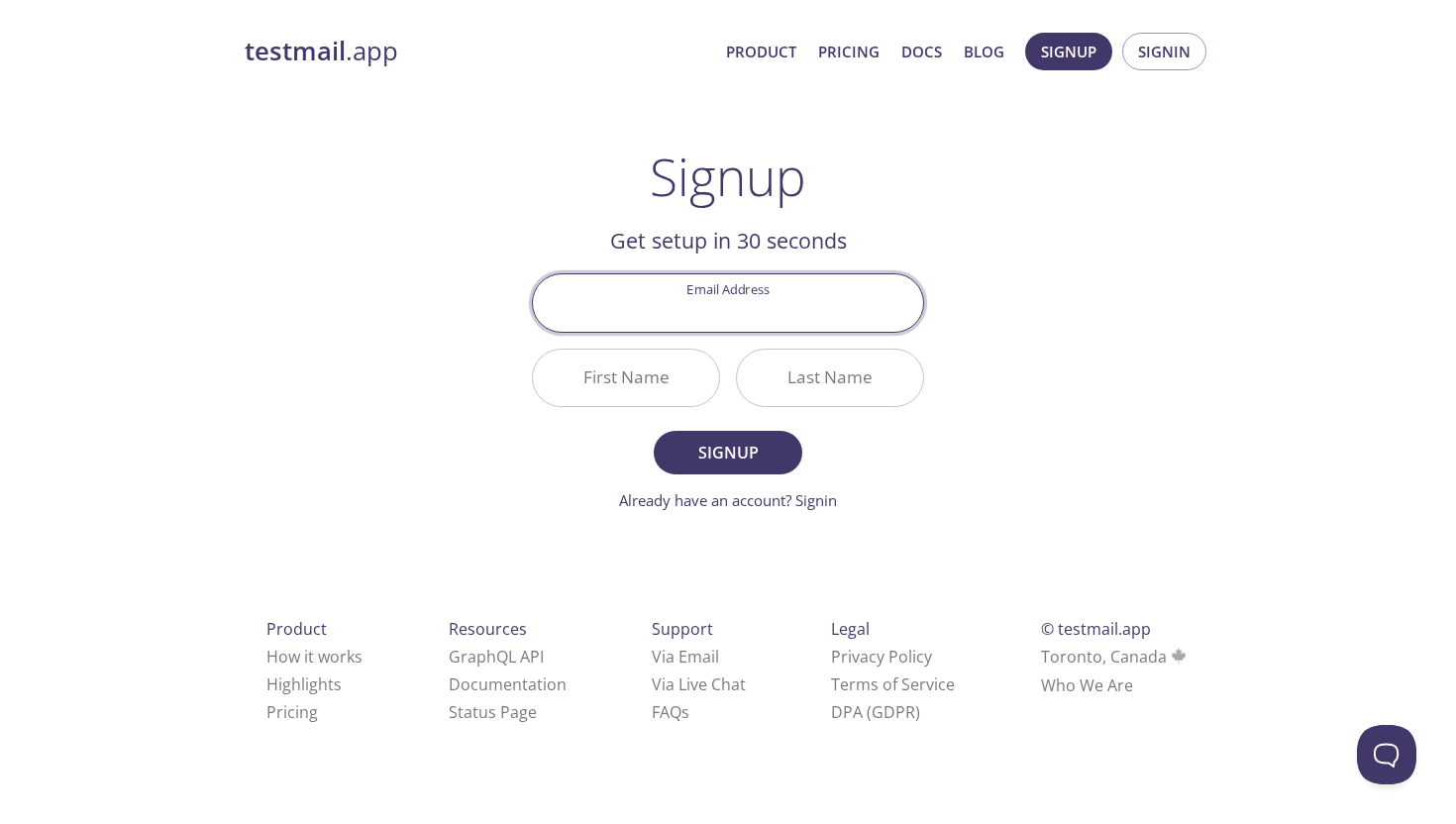 click on "Email Address" at bounding box center [728, 302] 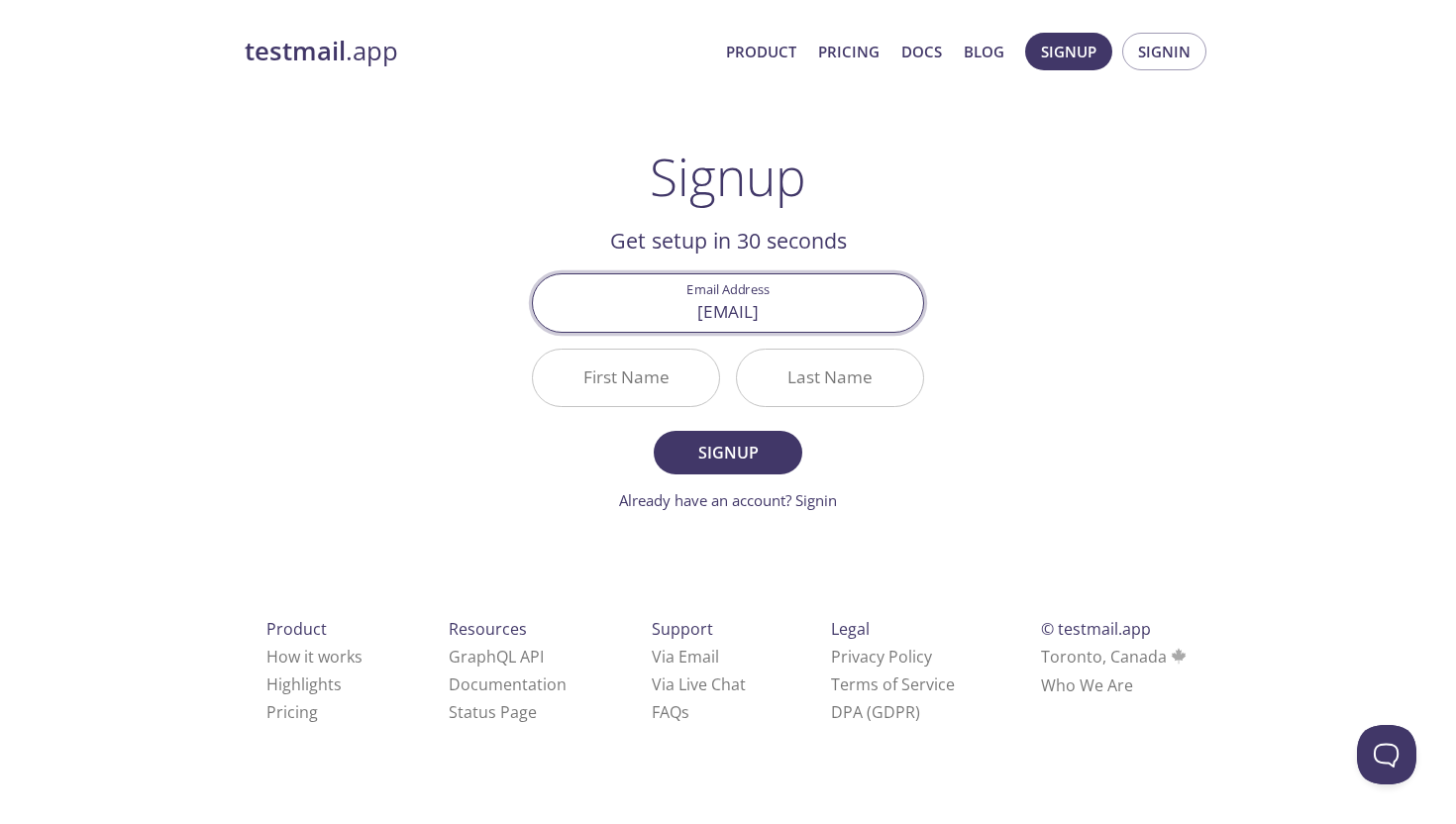 click on "First Name" at bounding box center (626, 377) 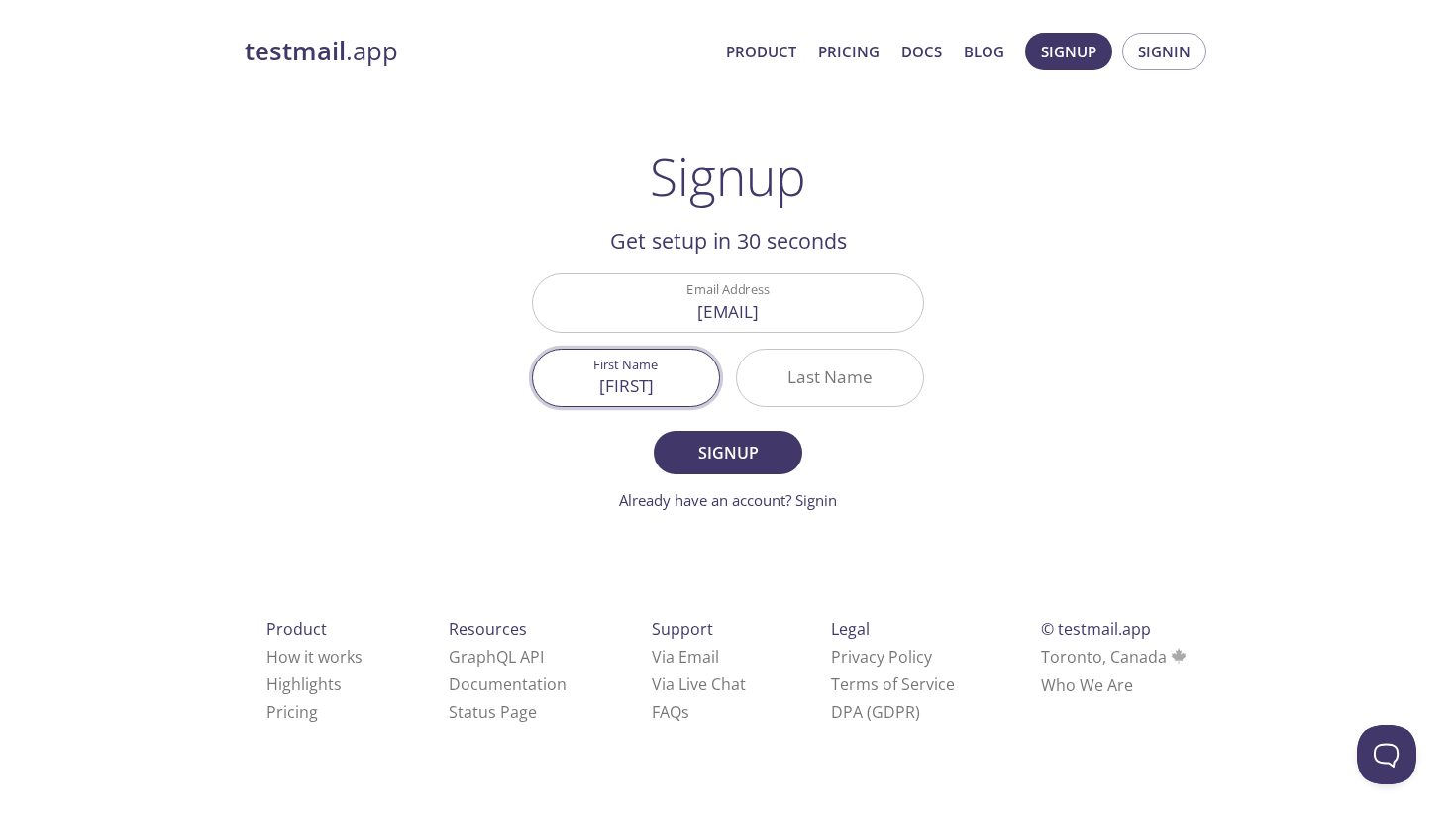type on "[FIRST]" 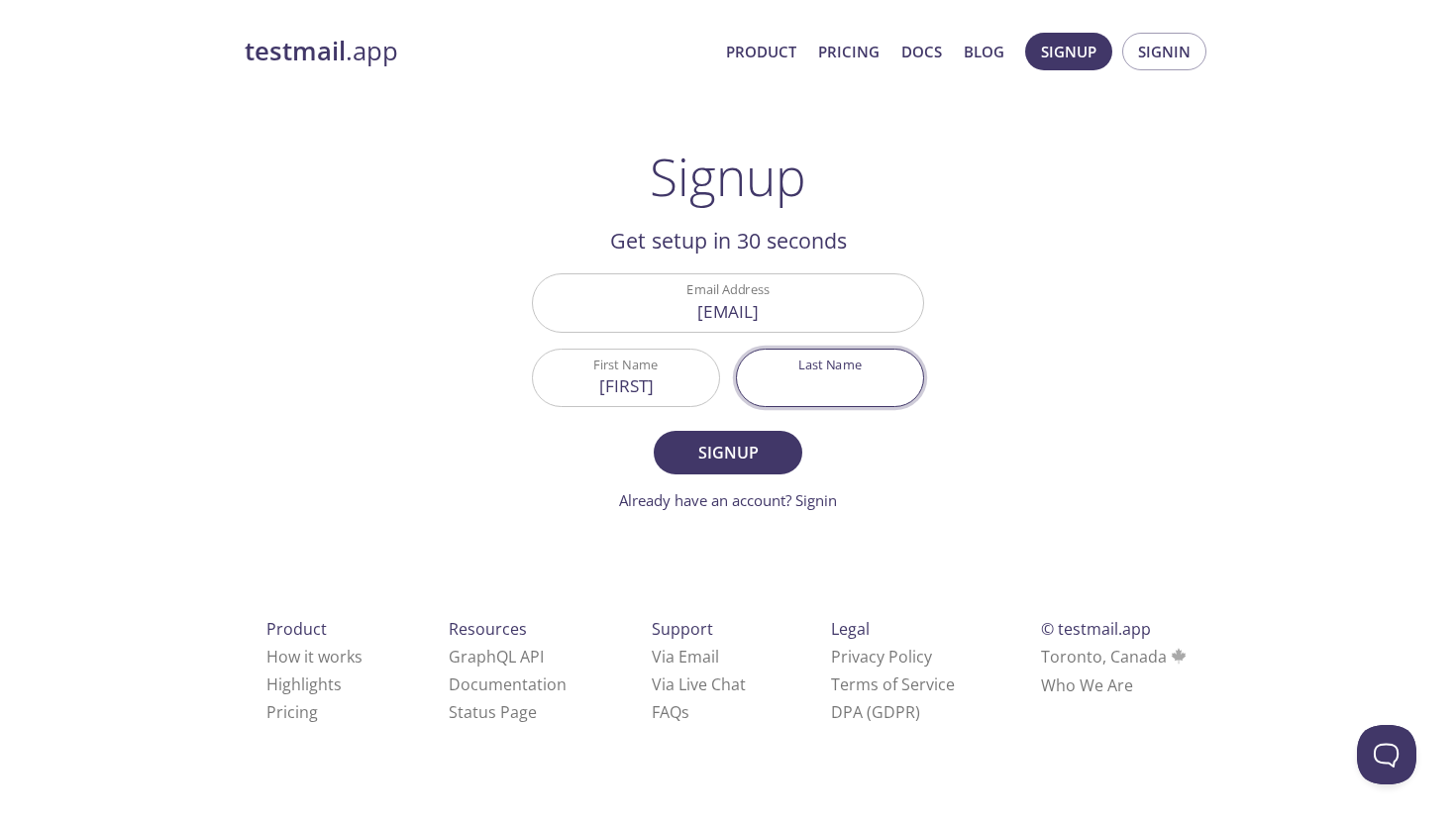 click on "Last Name" at bounding box center (830, 377) 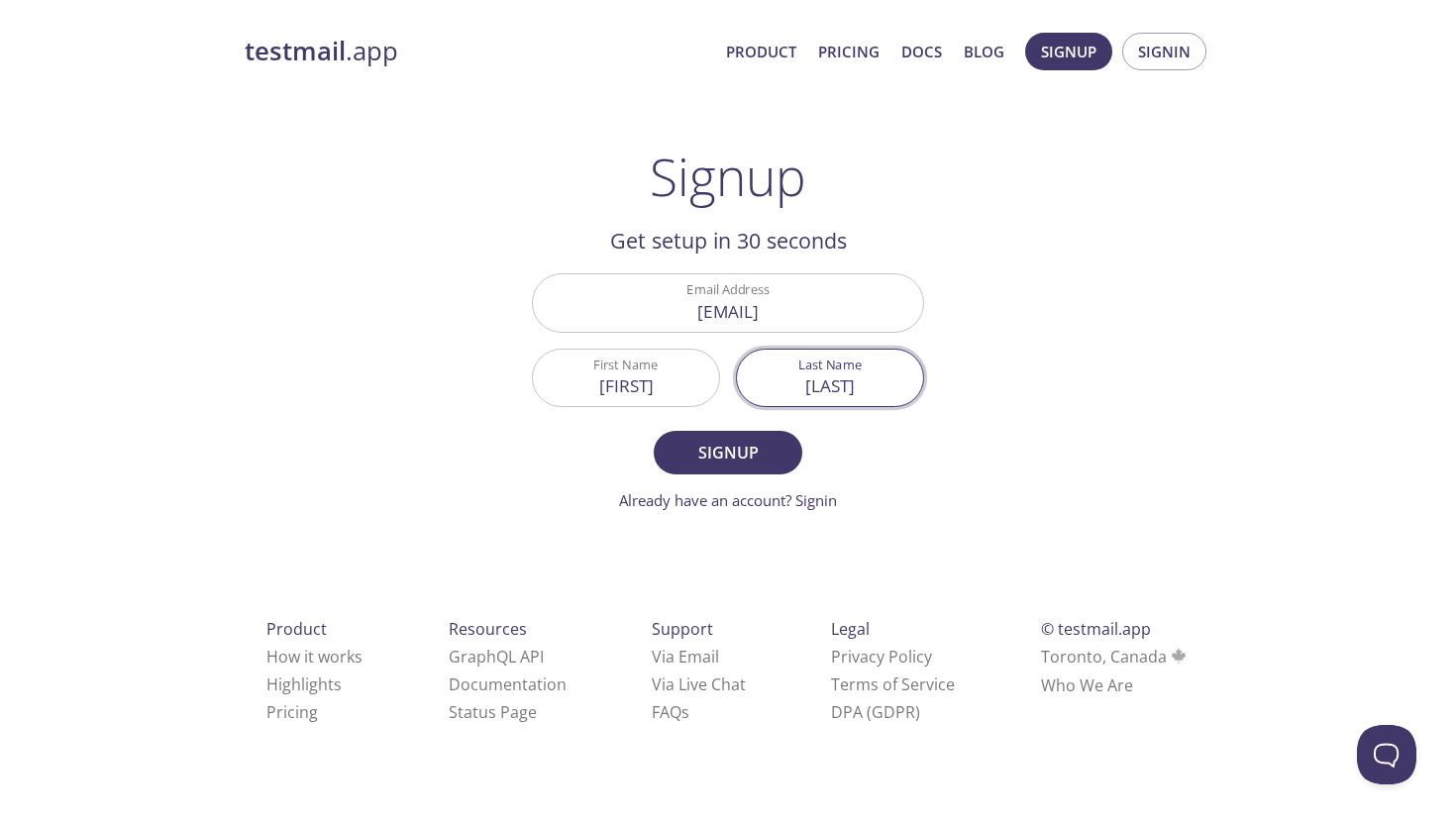 type on "[LAST]" 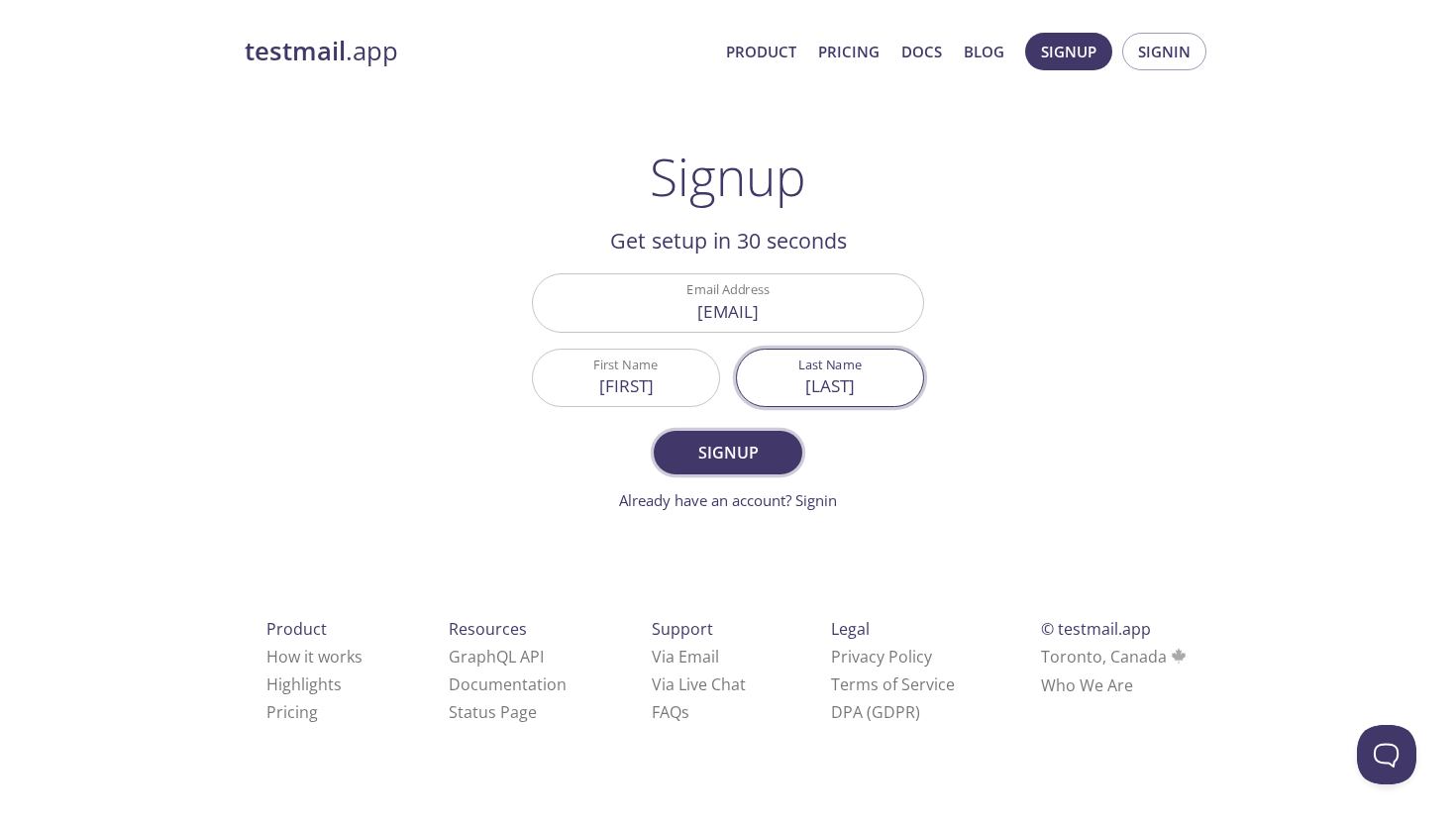 click on "Signup" at bounding box center (728, 453) 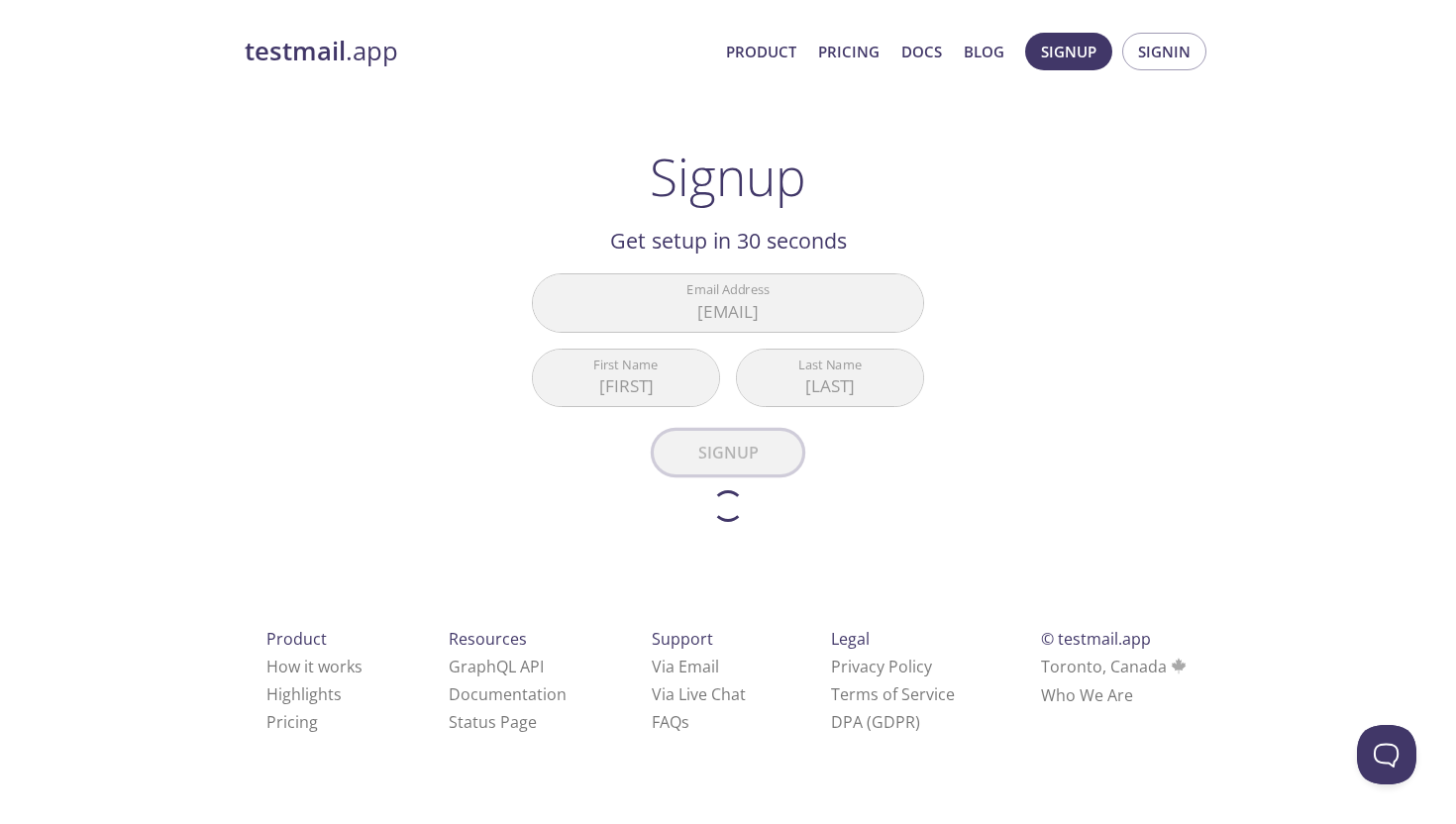 click on "Email Address smvblr22@gmail.com First Name Shyam Last Name jain Signup Already have an account? Signin" at bounding box center [728, 397] 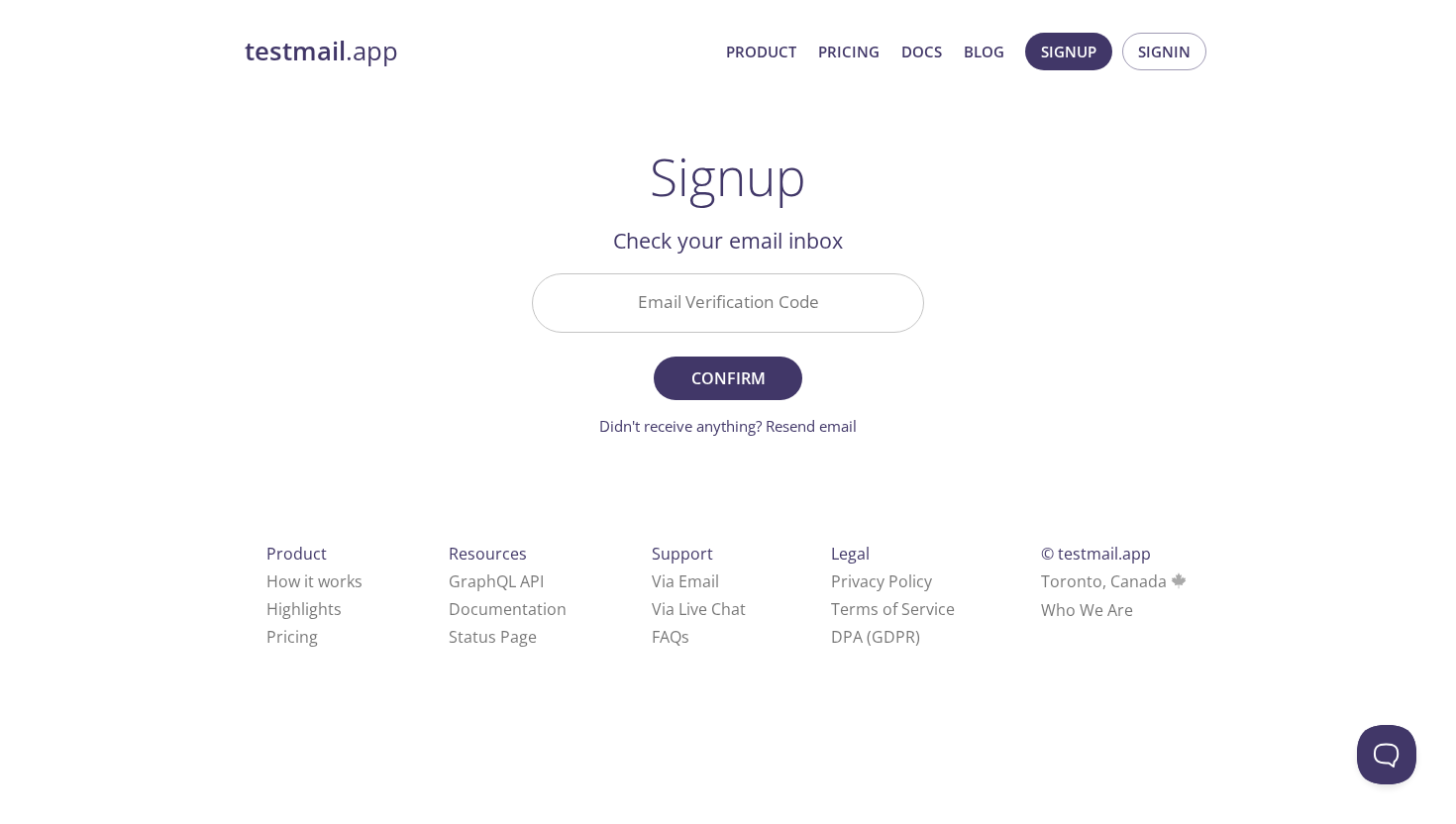 click on "Email Verification Code" at bounding box center [728, 302] 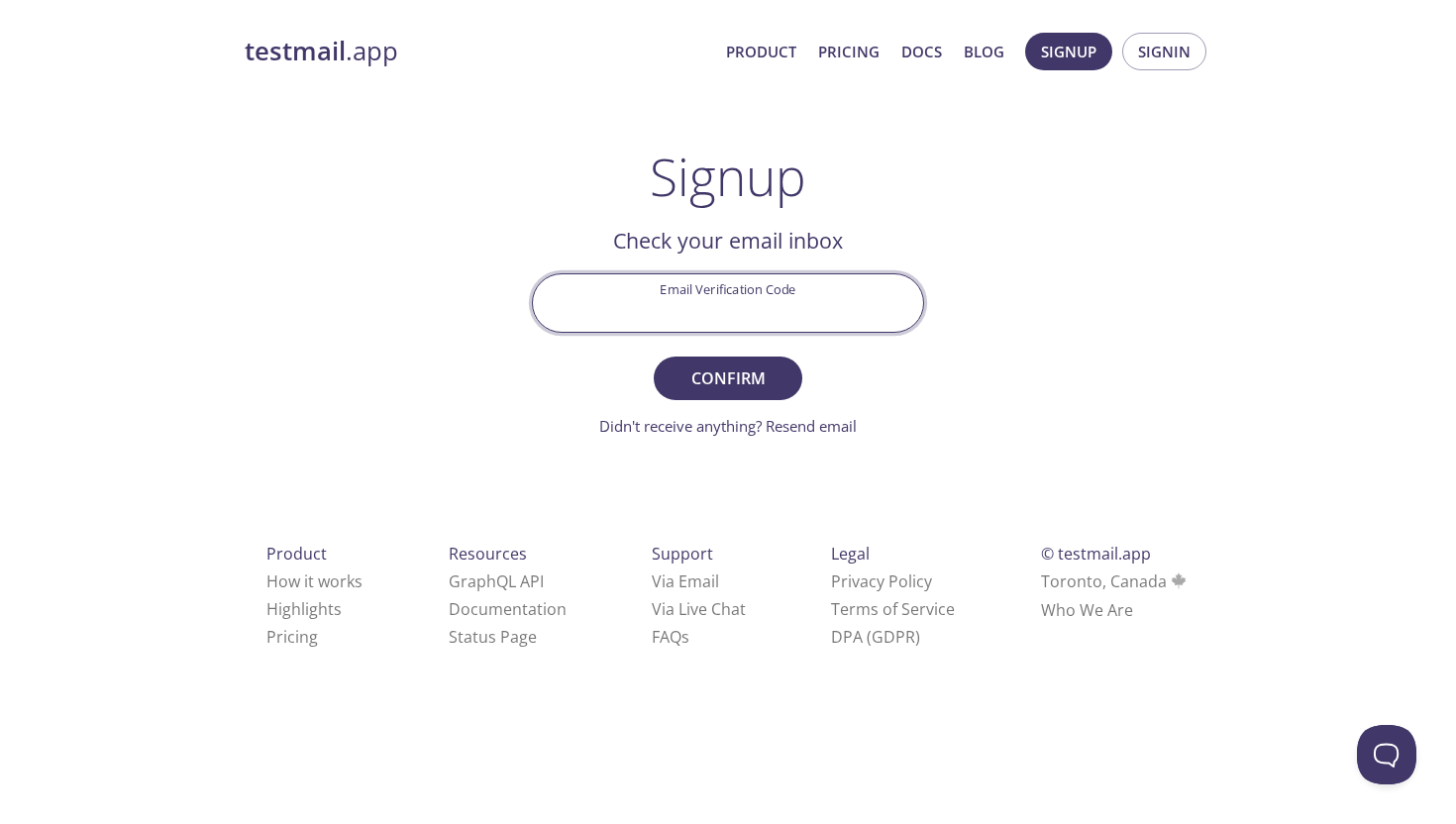 paste on "VNTFLAP" 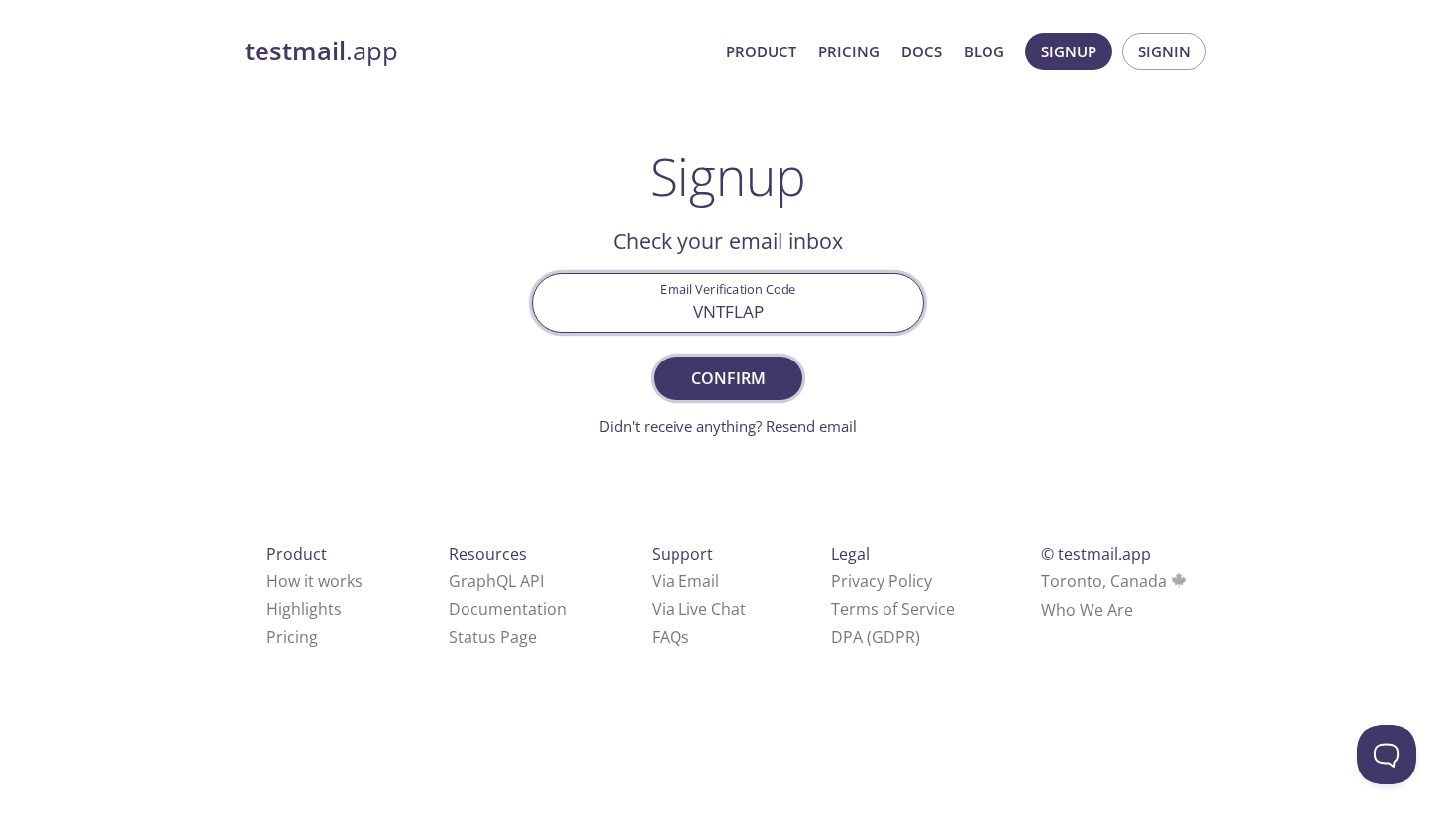 type on "VNTFLAP" 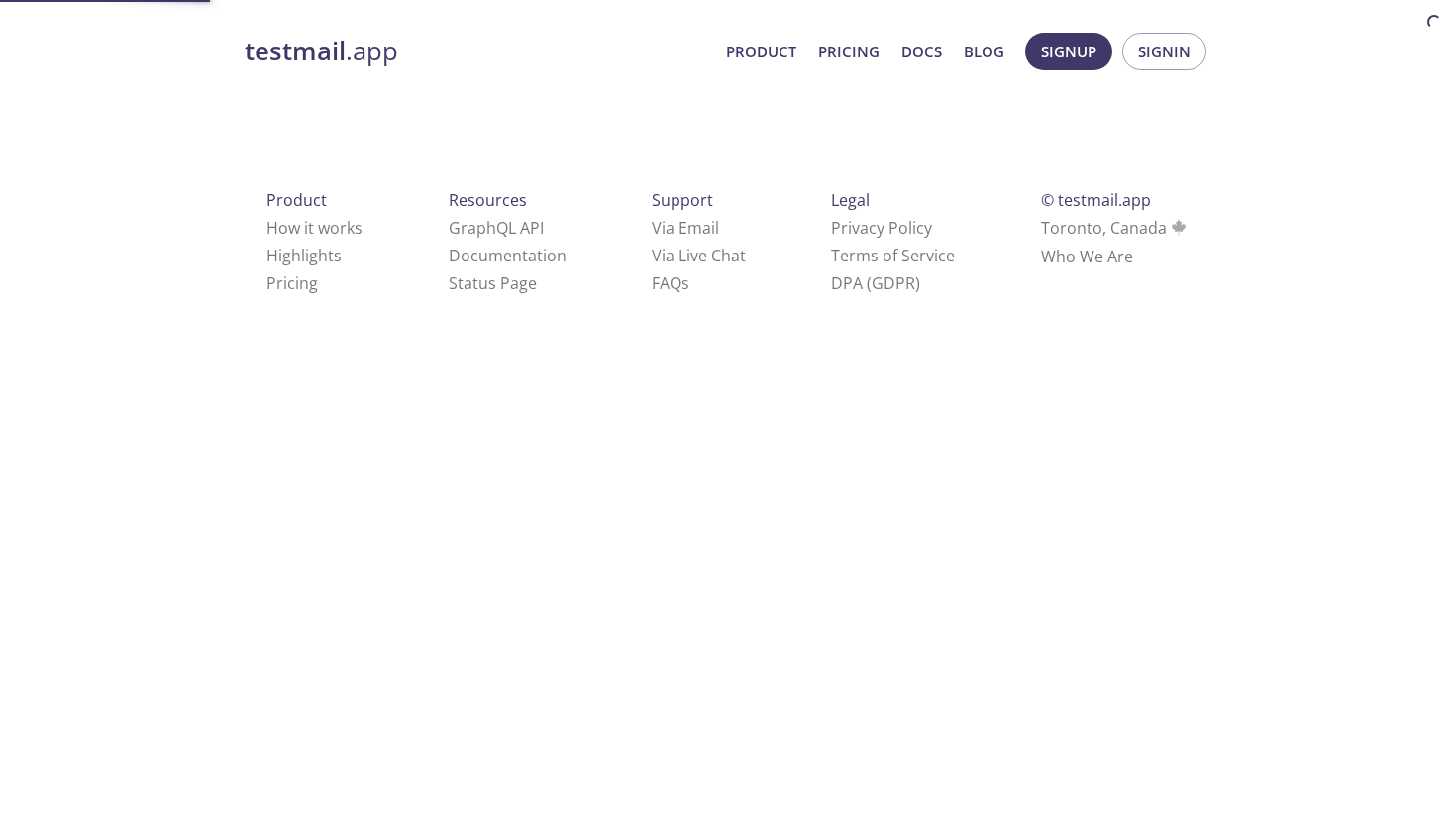 scroll, scrollTop: 0, scrollLeft: 0, axis: both 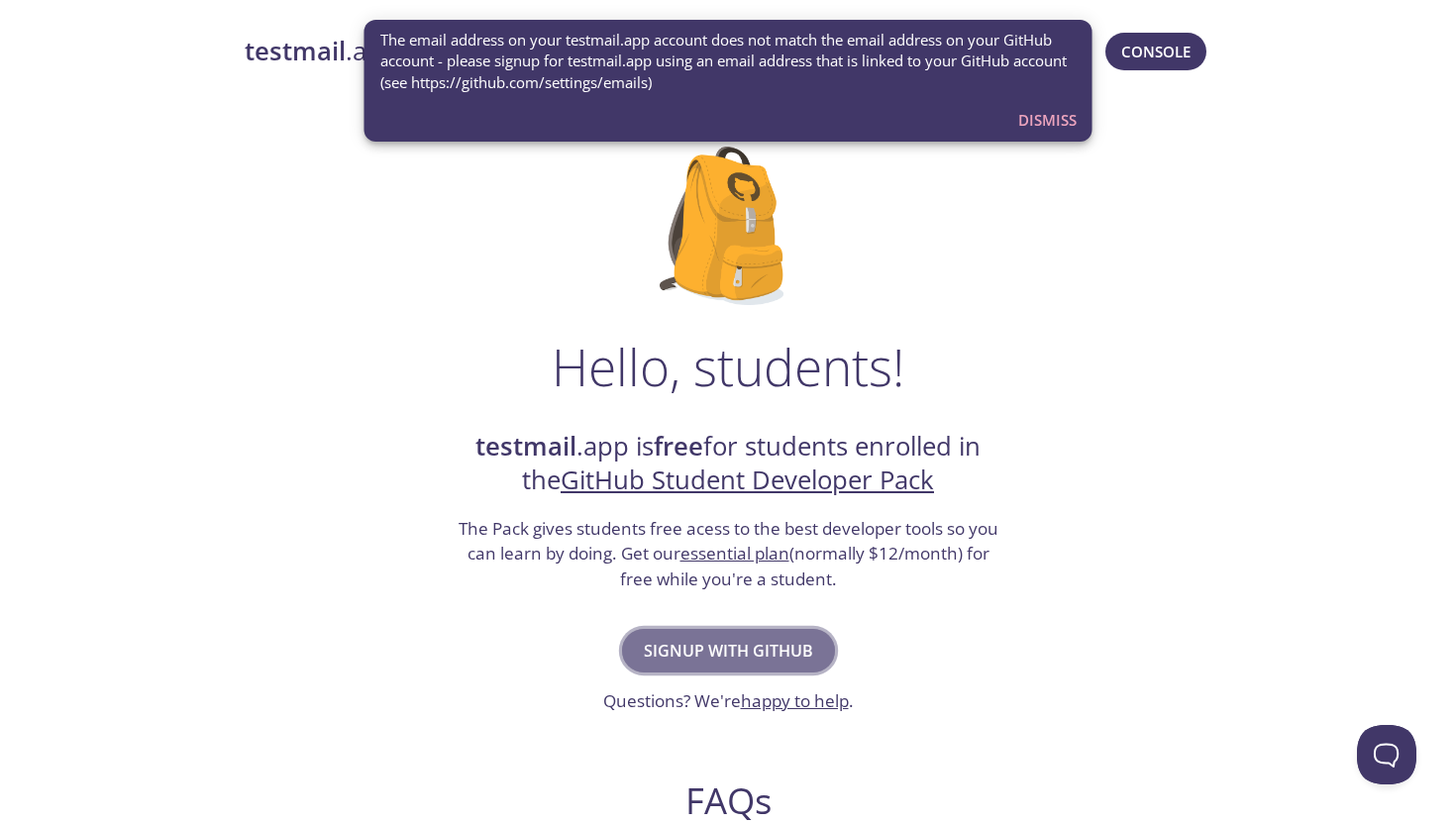 click on "Signup with GitHub" at bounding box center (728, 651) 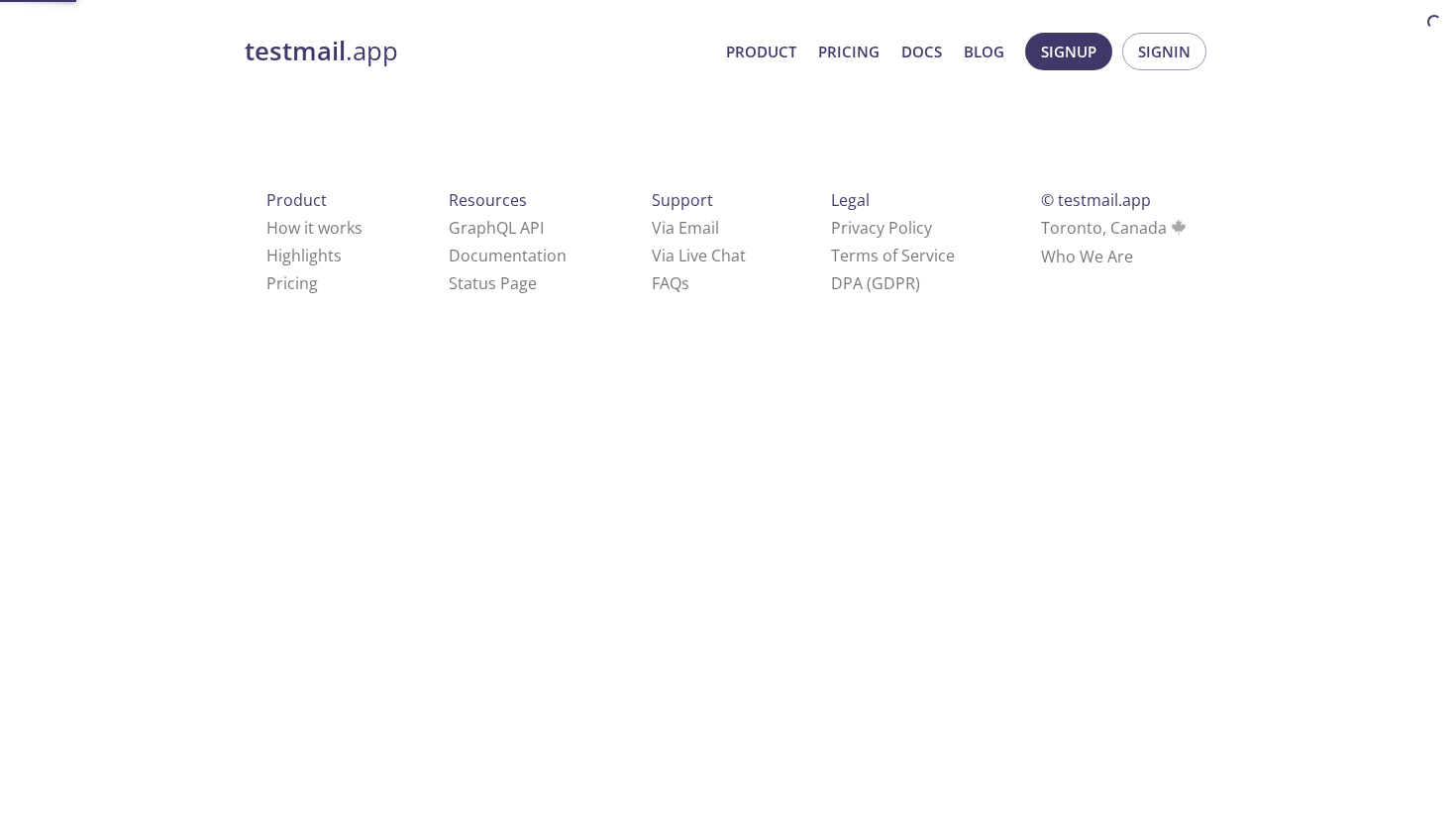 scroll, scrollTop: 0, scrollLeft: 0, axis: both 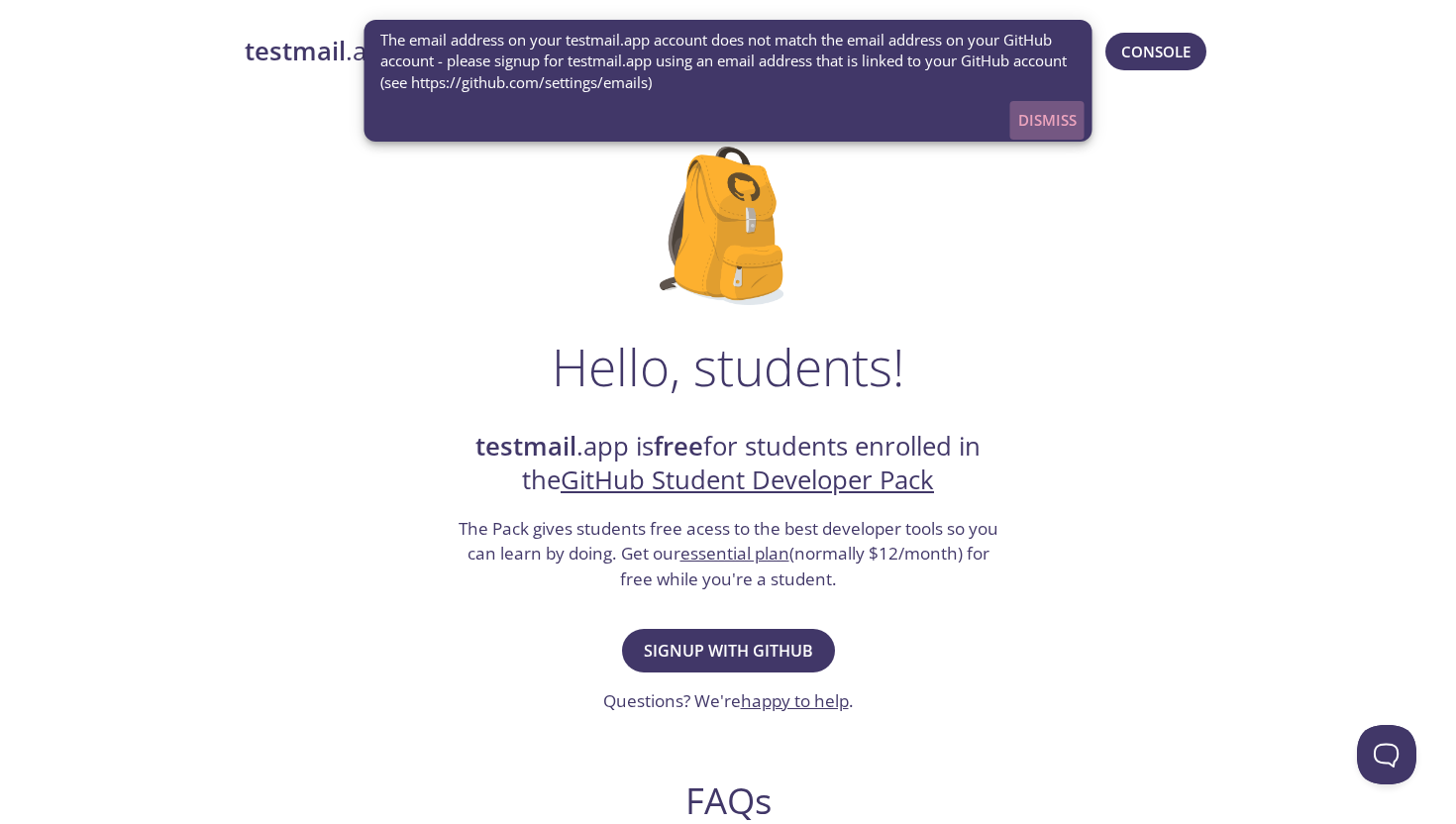 click on "Dismiss" at bounding box center (1047, 120) 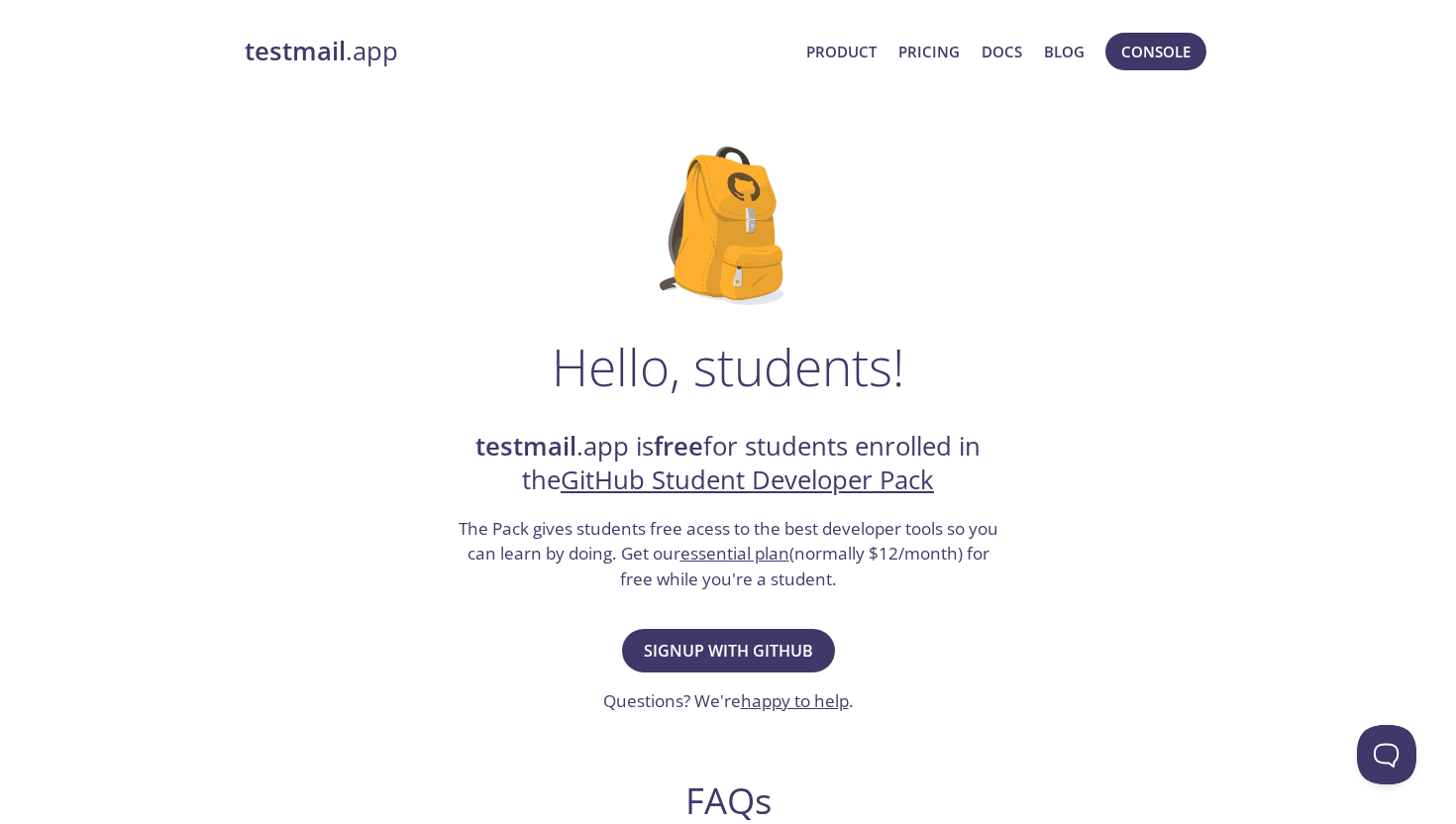 drag, startPoint x: 755, startPoint y: 636, endPoint x: 704, endPoint y: 571, distance: 82.61961 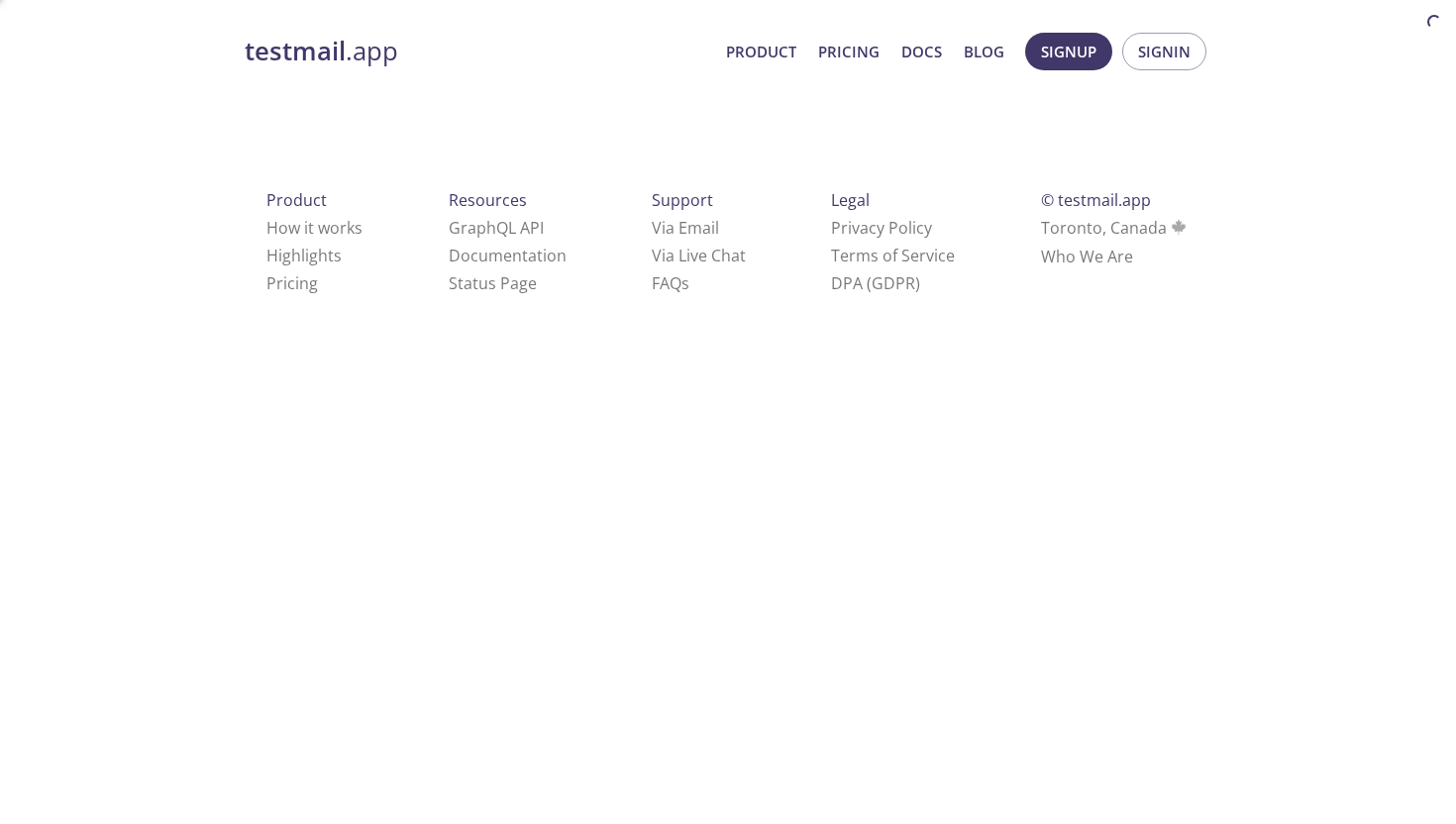 scroll, scrollTop: 0, scrollLeft: 0, axis: both 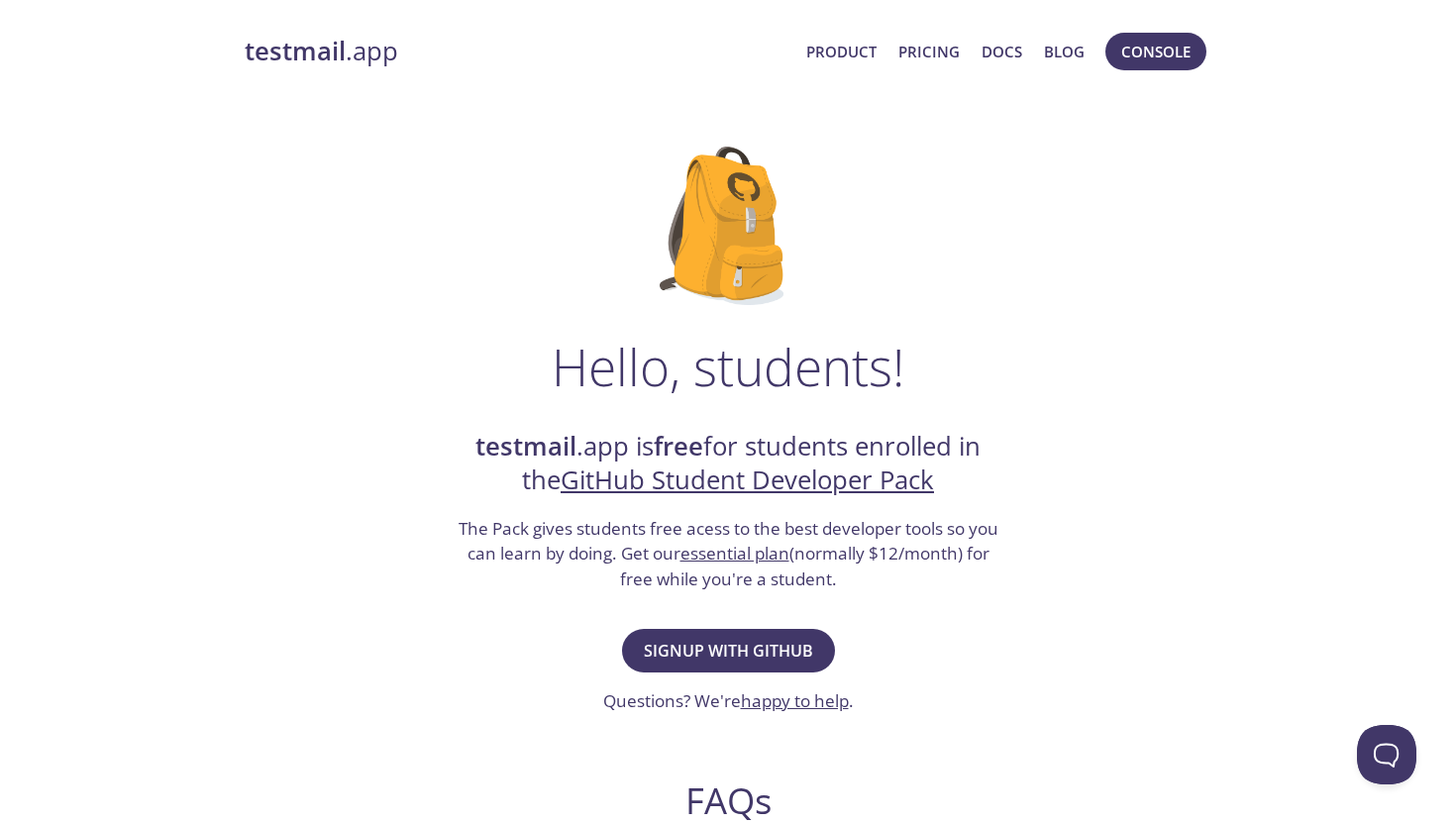 click on "Hello, students! testmail .app is  free  for students enrolled in the  GitHub Student Developer Pack The Pack gives students free acess to the best developer tools so you can learn by doing. Get our  essential plan  (normally $12/month) for free while you're a student. Signup with GitHub Questions? We're  happy to help . FAQs Do I need a credit card to signup and redeem this offer? No - the student plan does not require a credit card at signup or redemption. What are the terms and limitations of this offer? The student (essential) plan includes unlimited use - subject to the fair usage policy detailed in our   pricing FAQs , the features and limits of the essential plan, and our standard   terms of service . Are teachers, researchers, or faculty eligible for this offer? Yes - see our GitHub Teacher Toolbox offer   here ." at bounding box center (728, 719) 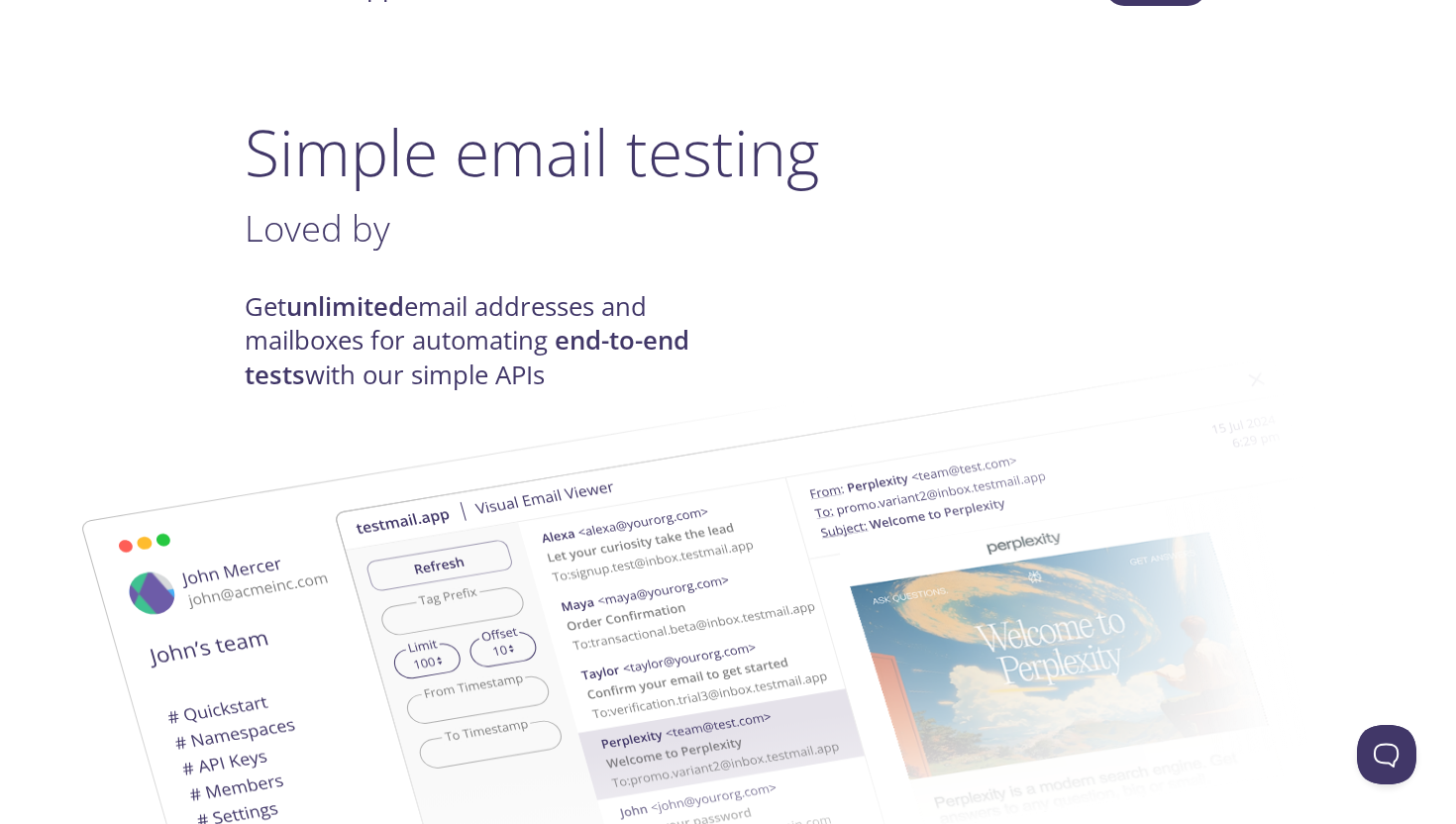 scroll, scrollTop: 0, scrollLeft: 0, axis: both 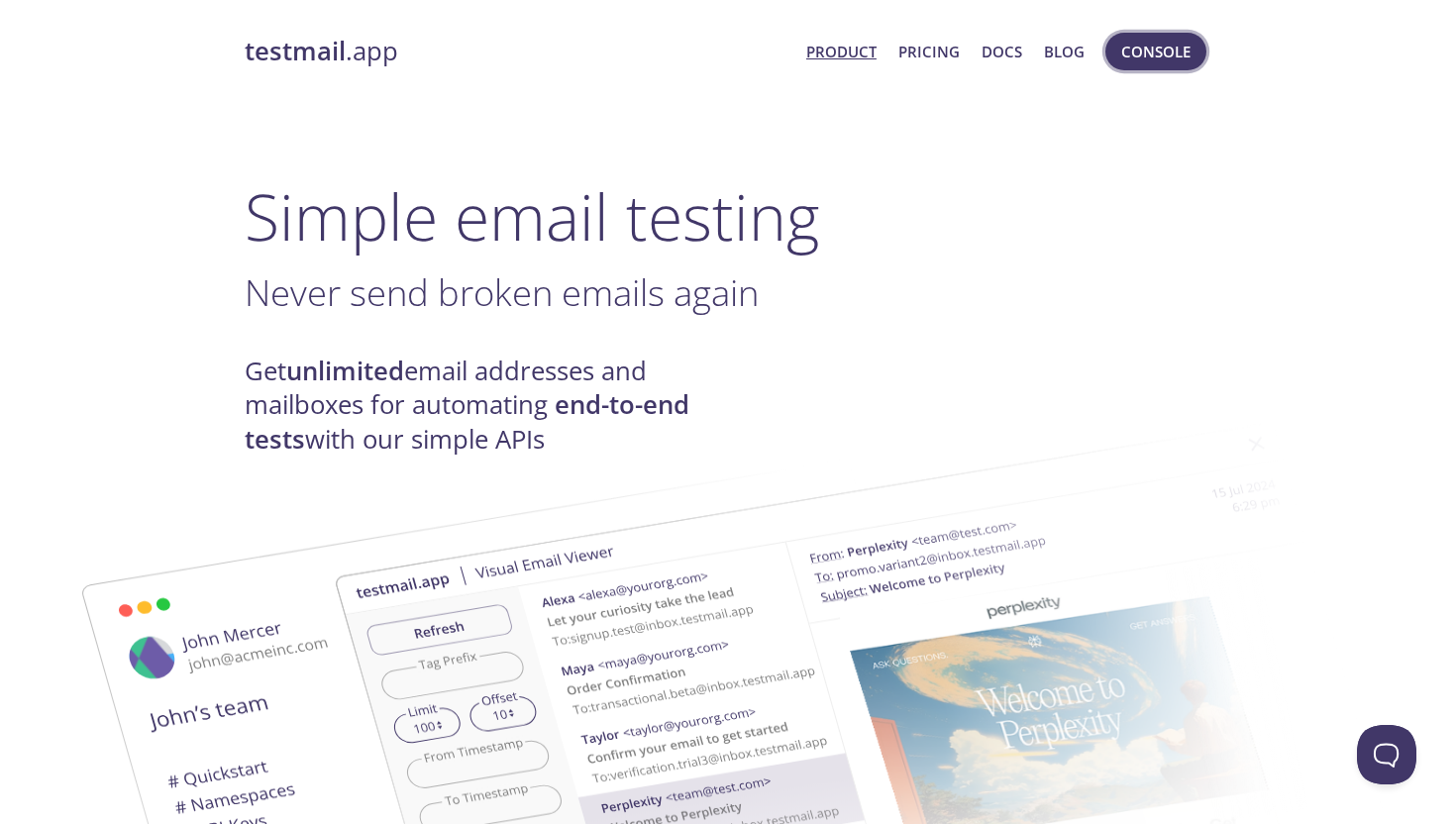 click on "Console" at bounding box center (1156, 52) 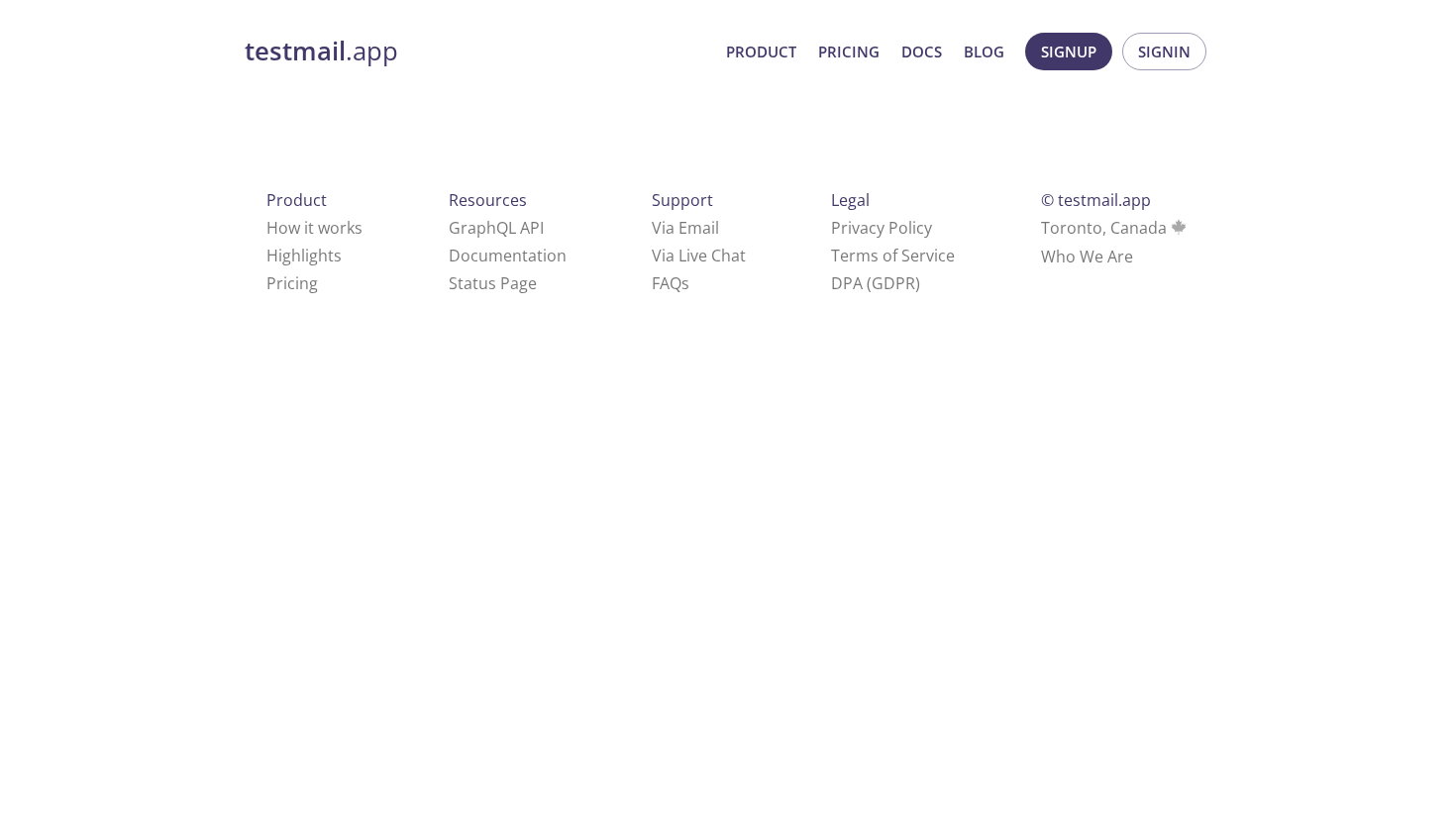 scroll, scrollTop: 0, scrollLeft: 0, axis: both 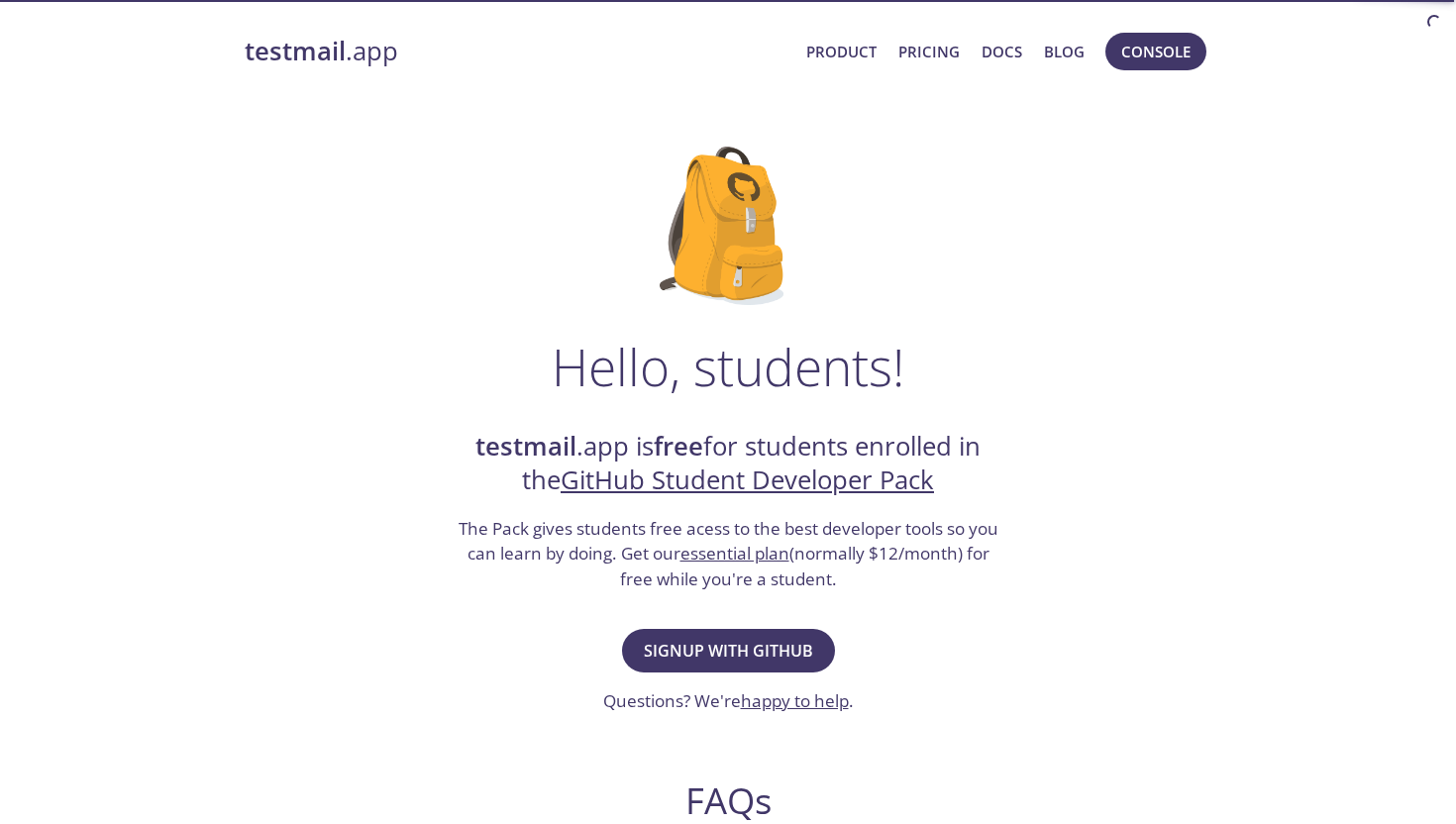 click on "GitHub Student Developer Pack" at bounding box center (747, 479) 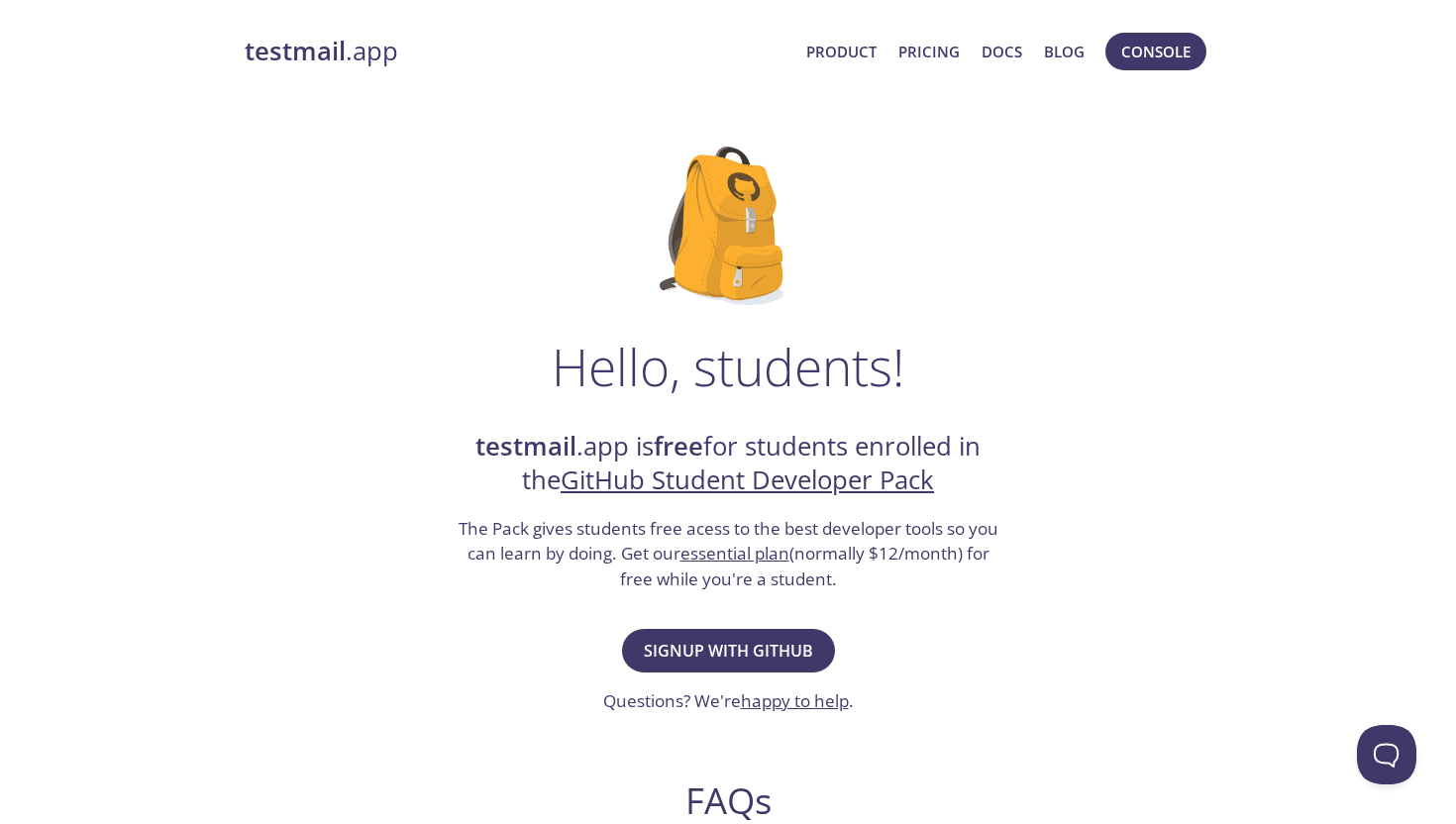 scroll, scrollTop: 0, scrollLeft: 0, axis: both 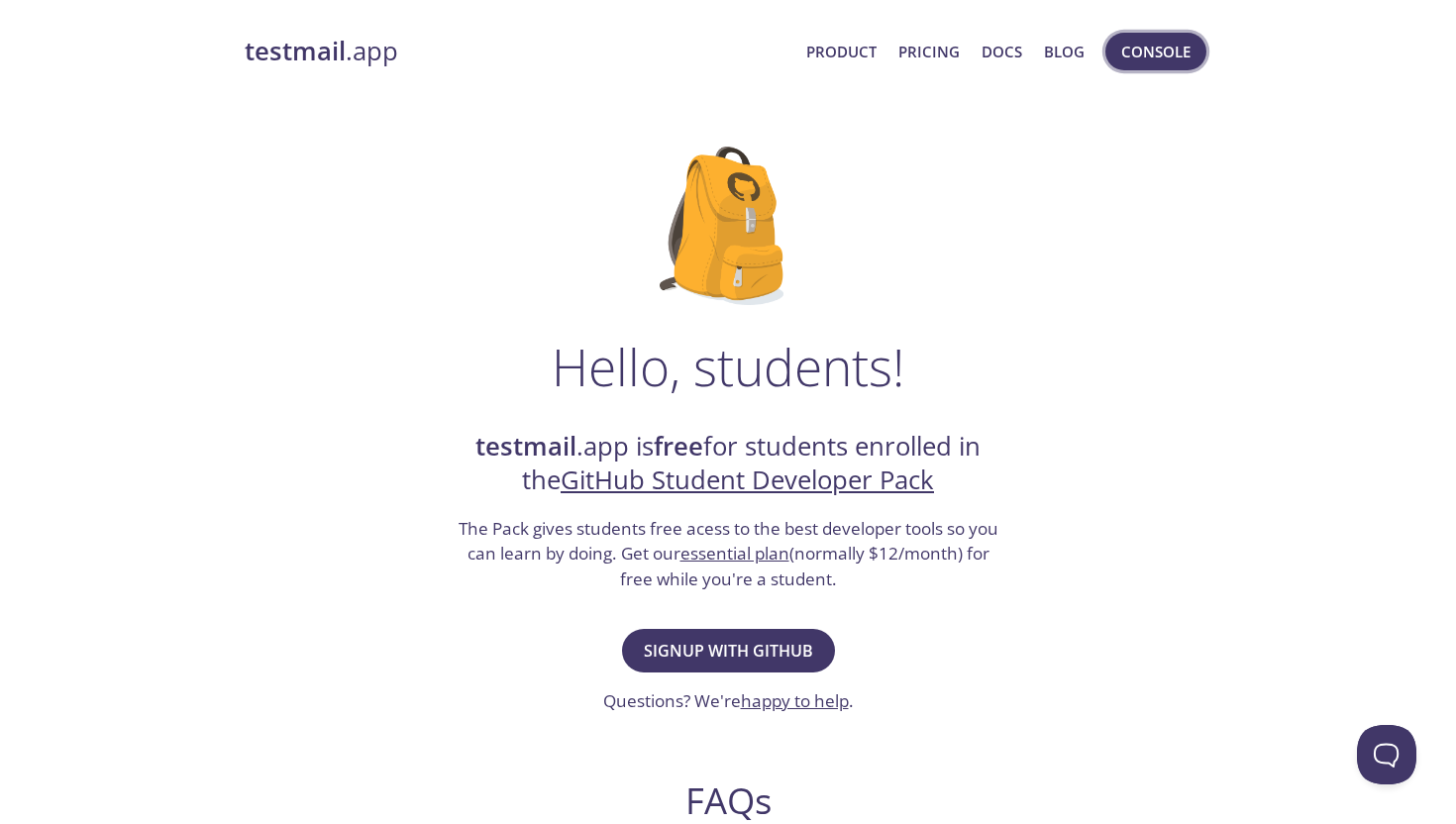 click on "Console" at bounding box center (1156, 52) 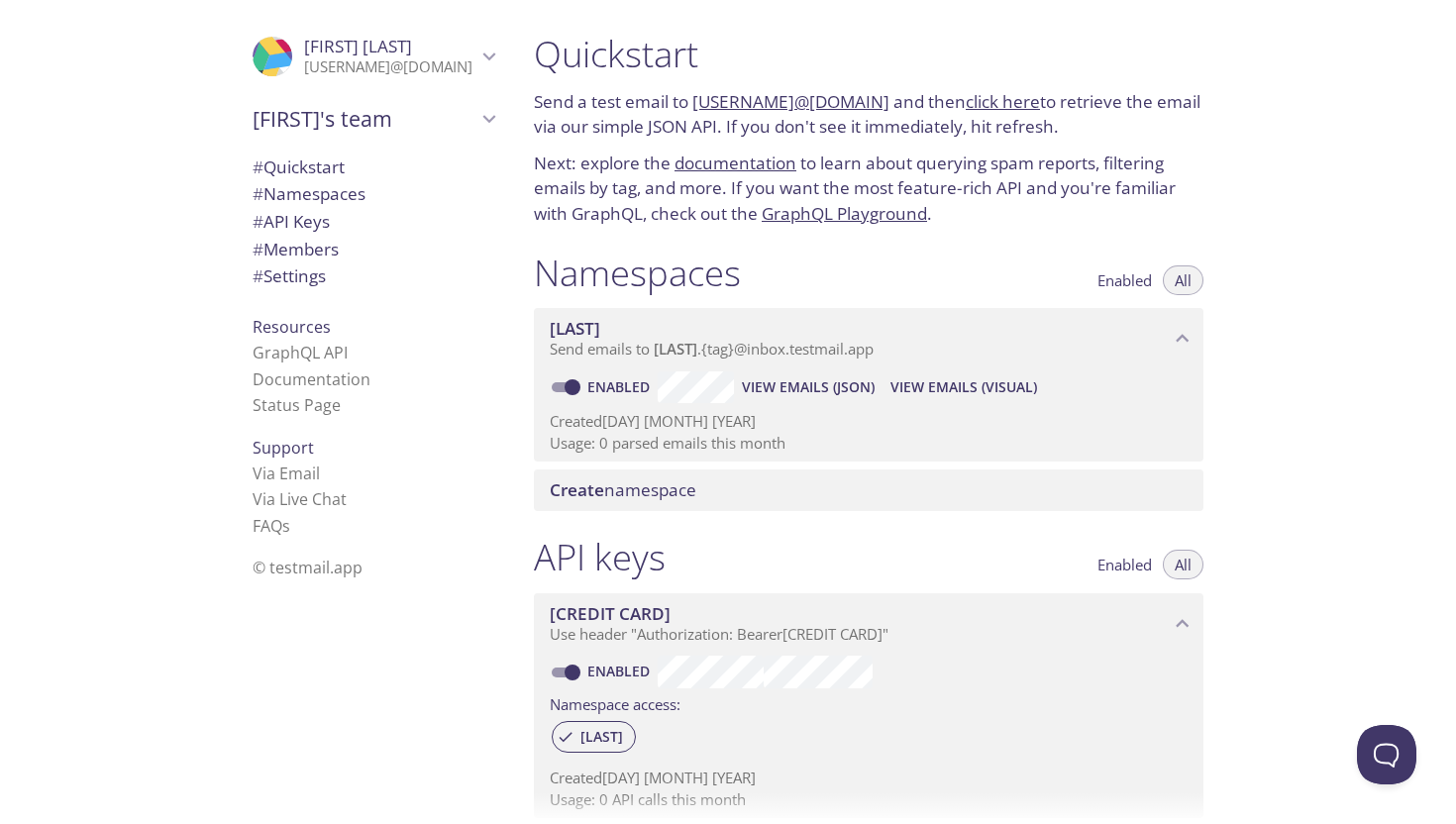 scroll, scrollTop: 52, scrollLeft: 0, axis: vertical 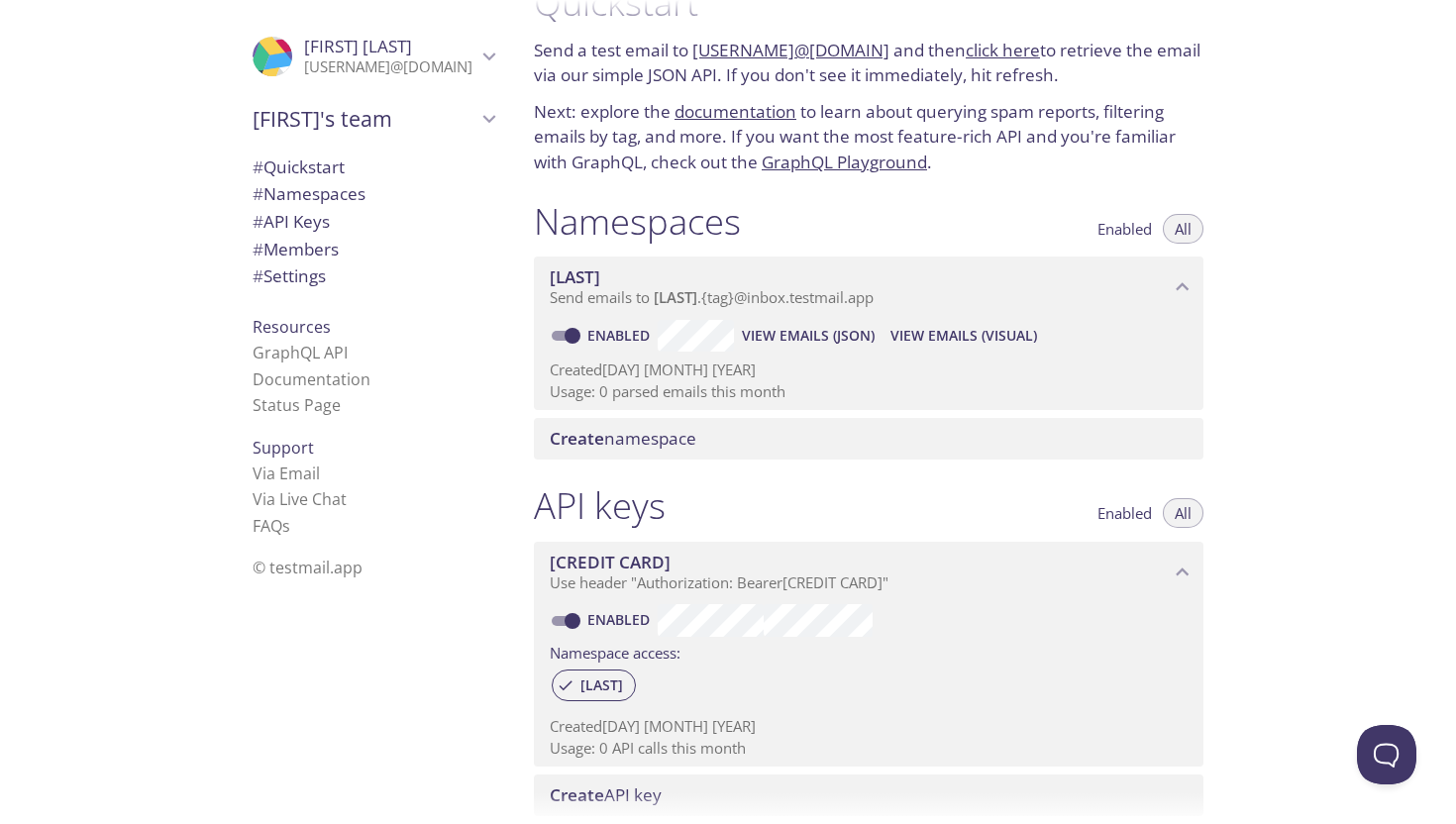 click 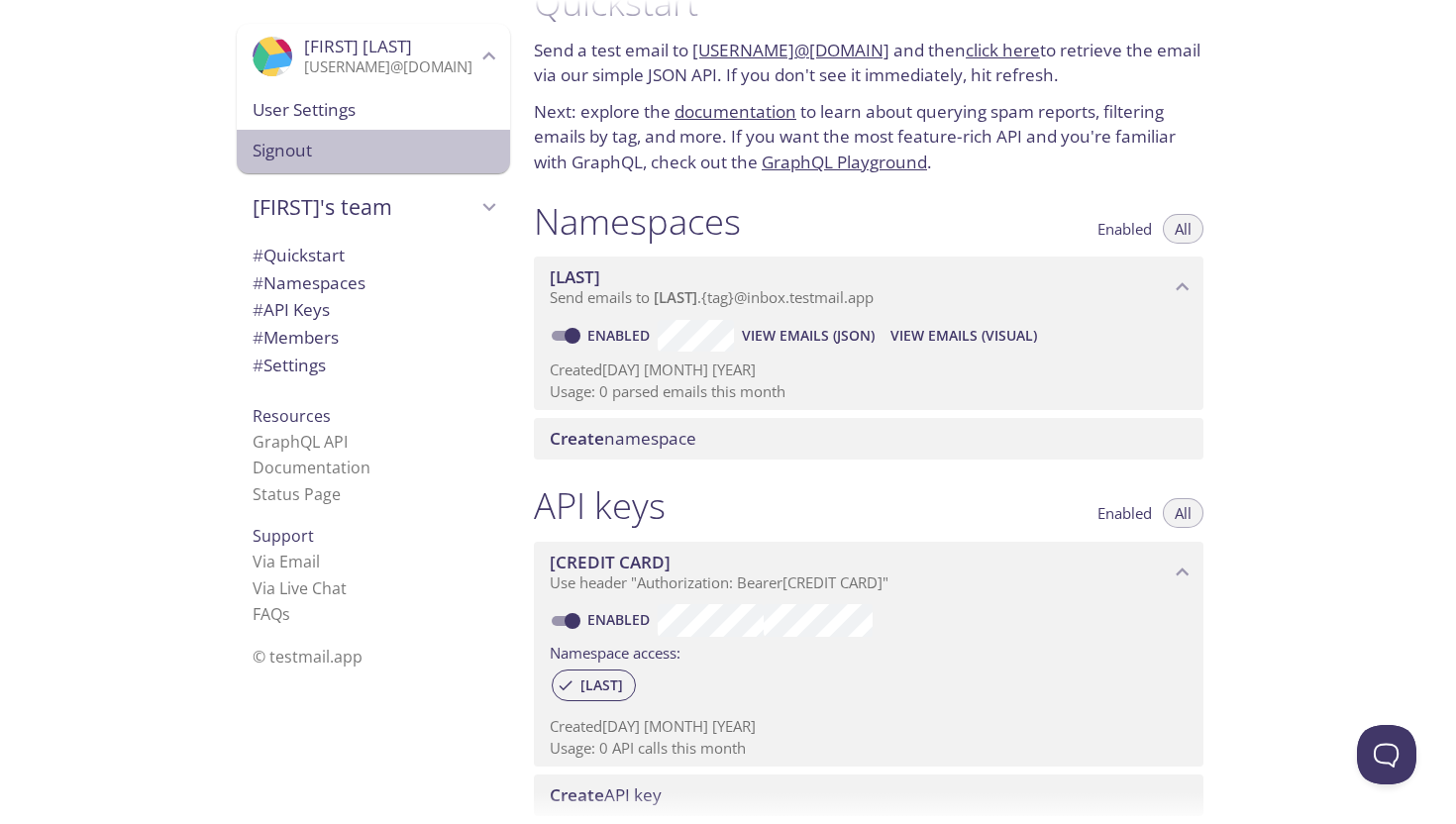 click on "Signout" at bounding box center [373, 151] 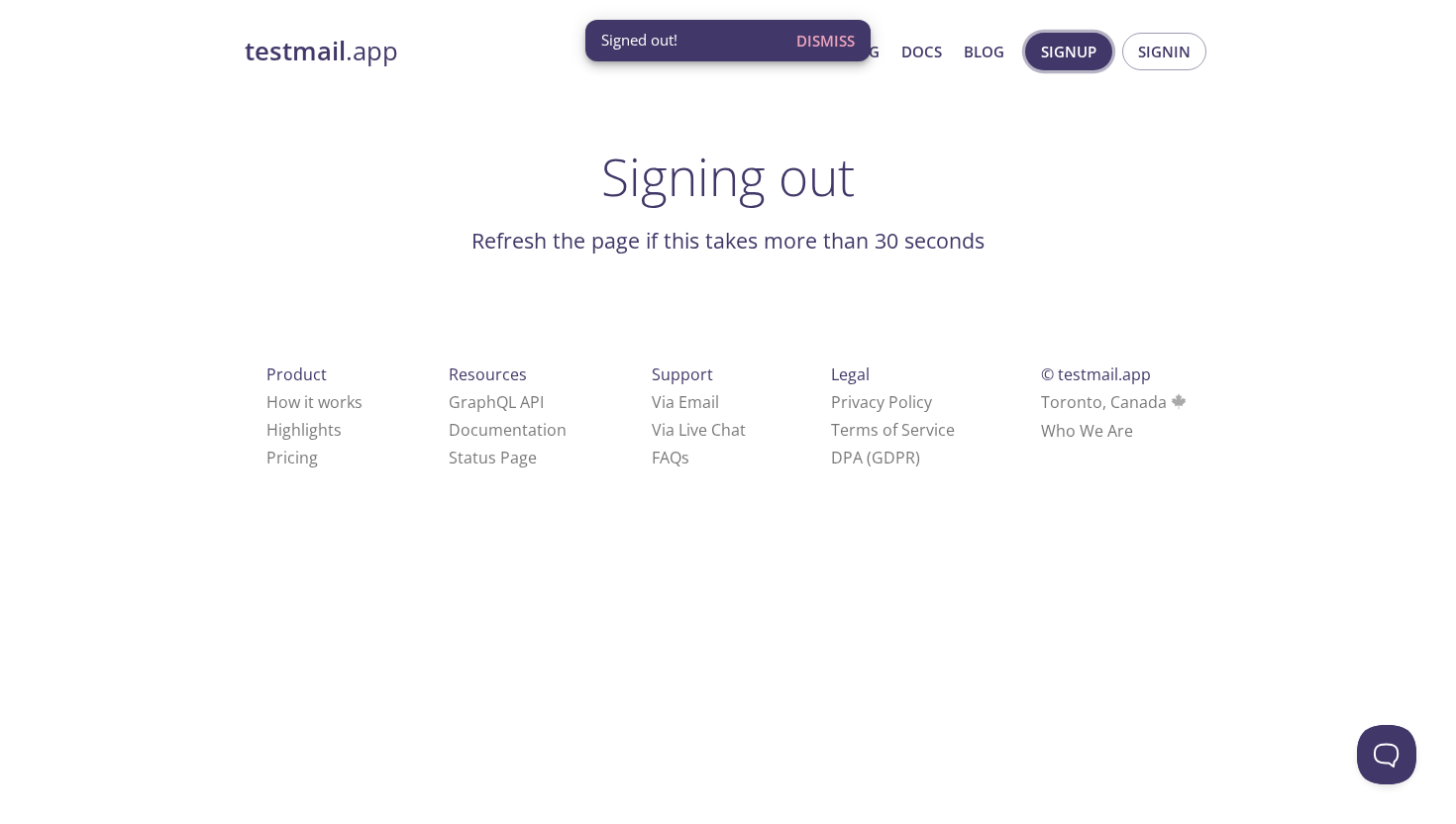 click on "Signup" at bounding box center [1069, 52] 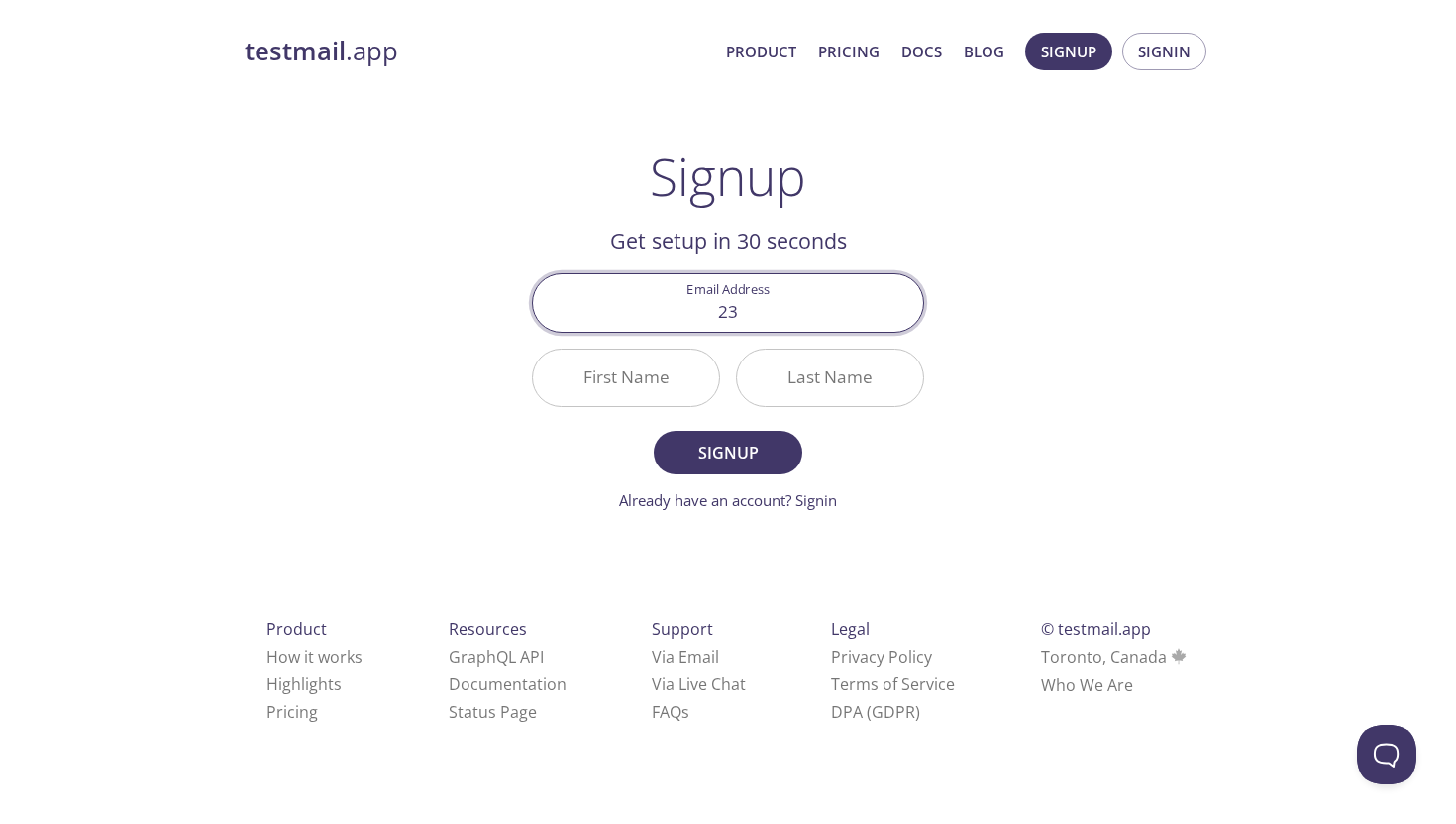 type on "[ALPHANUMERIC]@[DOMAIN]" 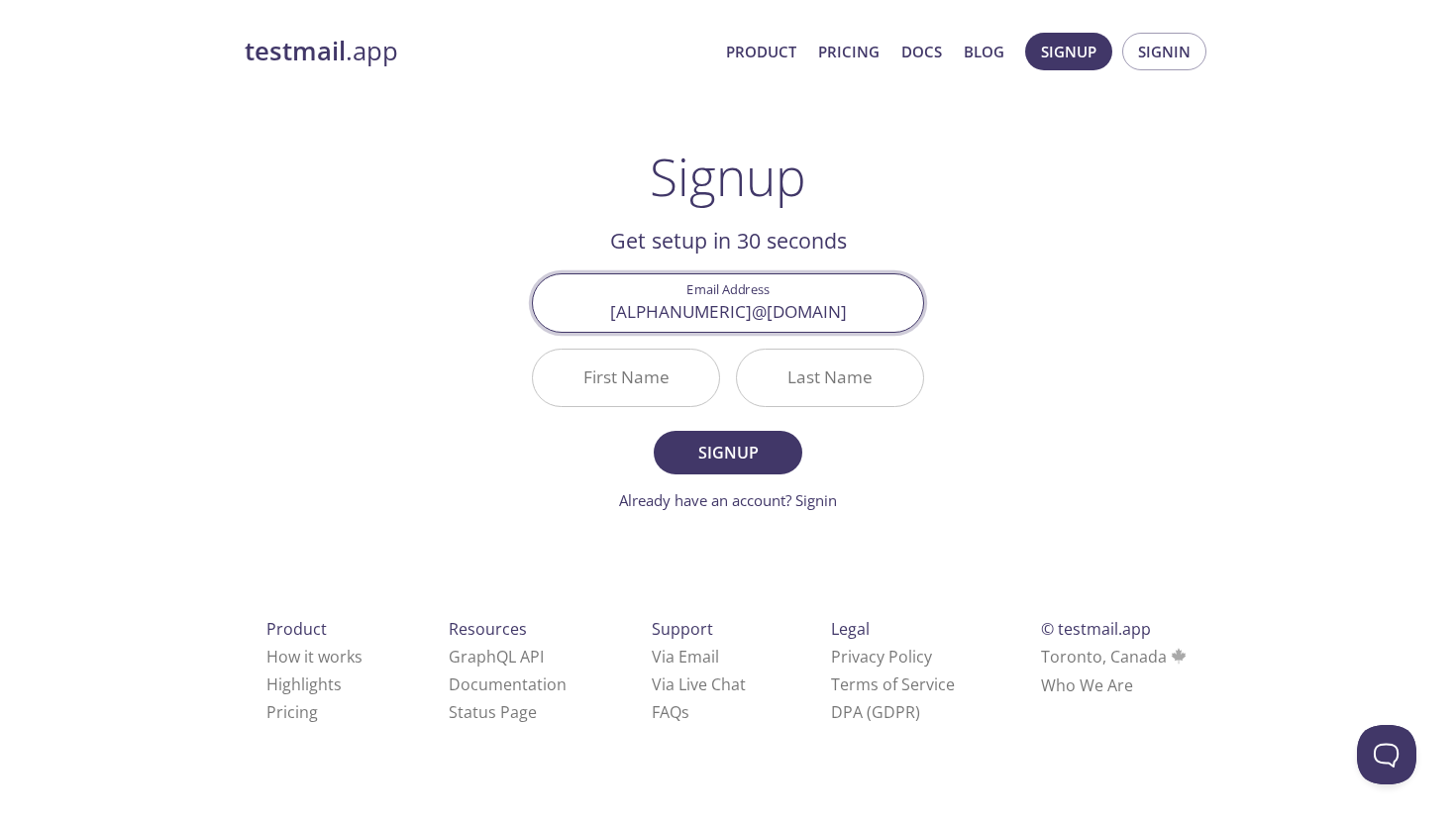 click on "First Name" at bounding box center [626, 377] 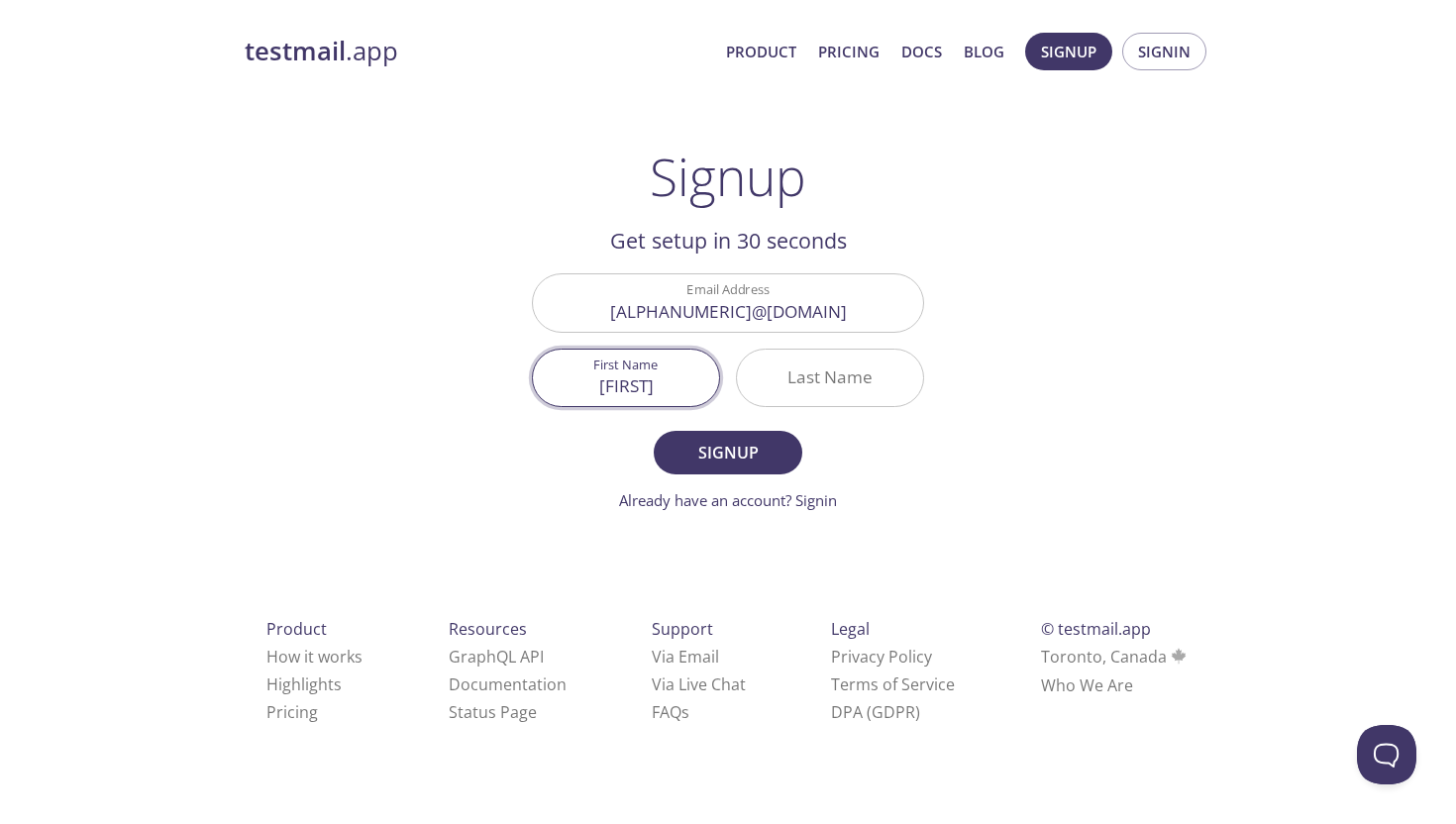 type on "[FIRST]" 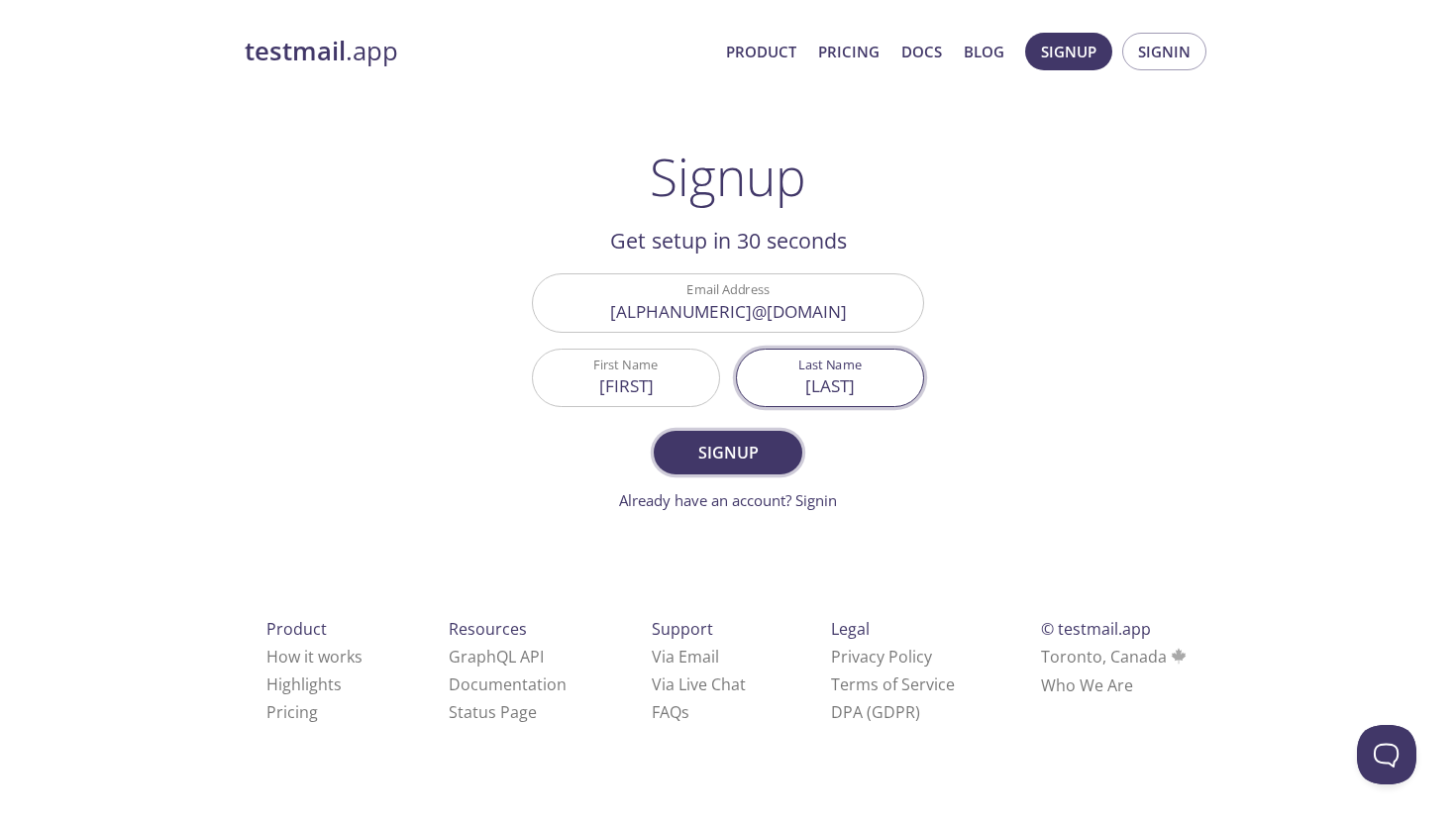 type on "[LAST]" 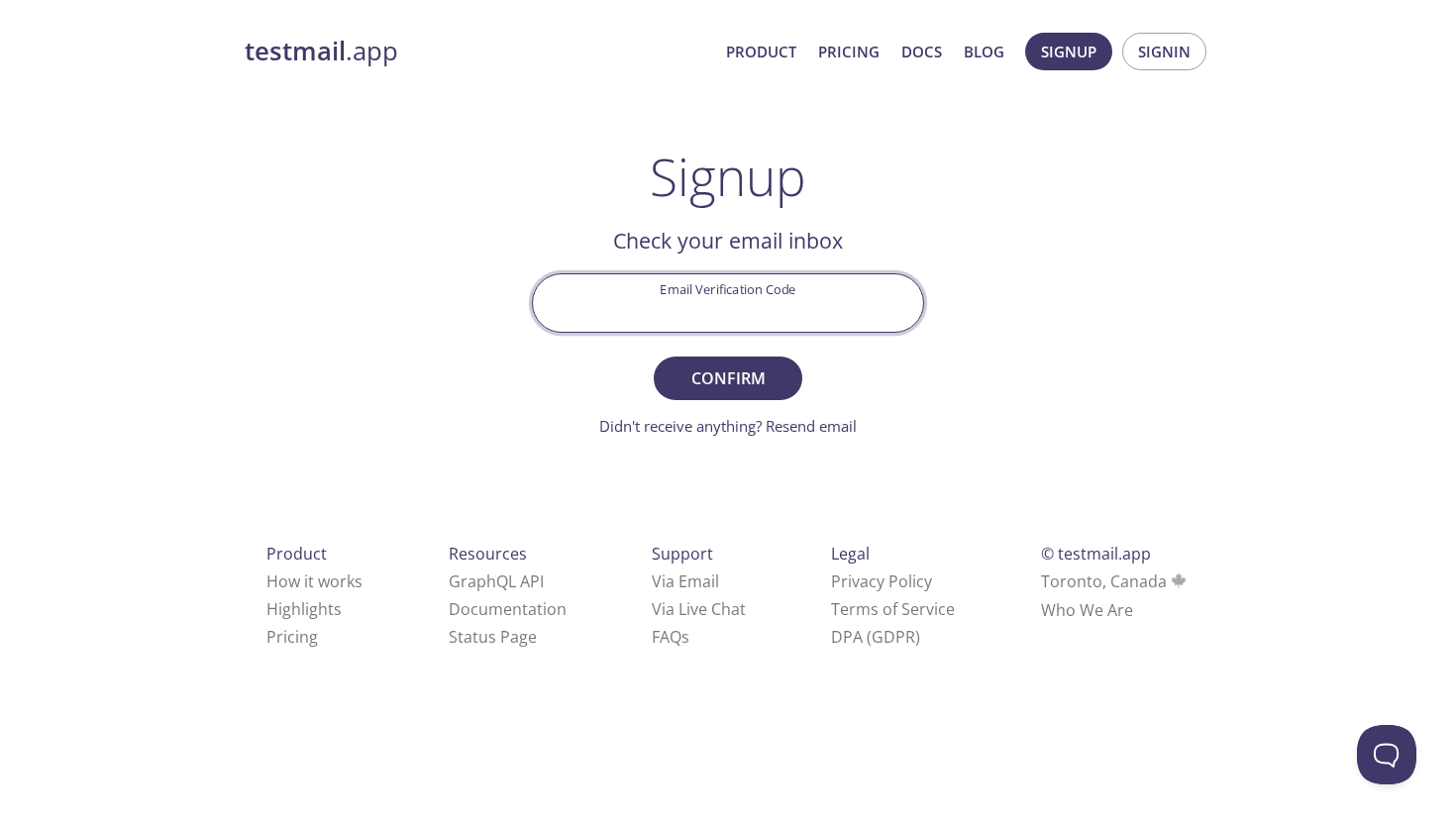 click on "Email Verification Code" at bounding box center [728, 302] 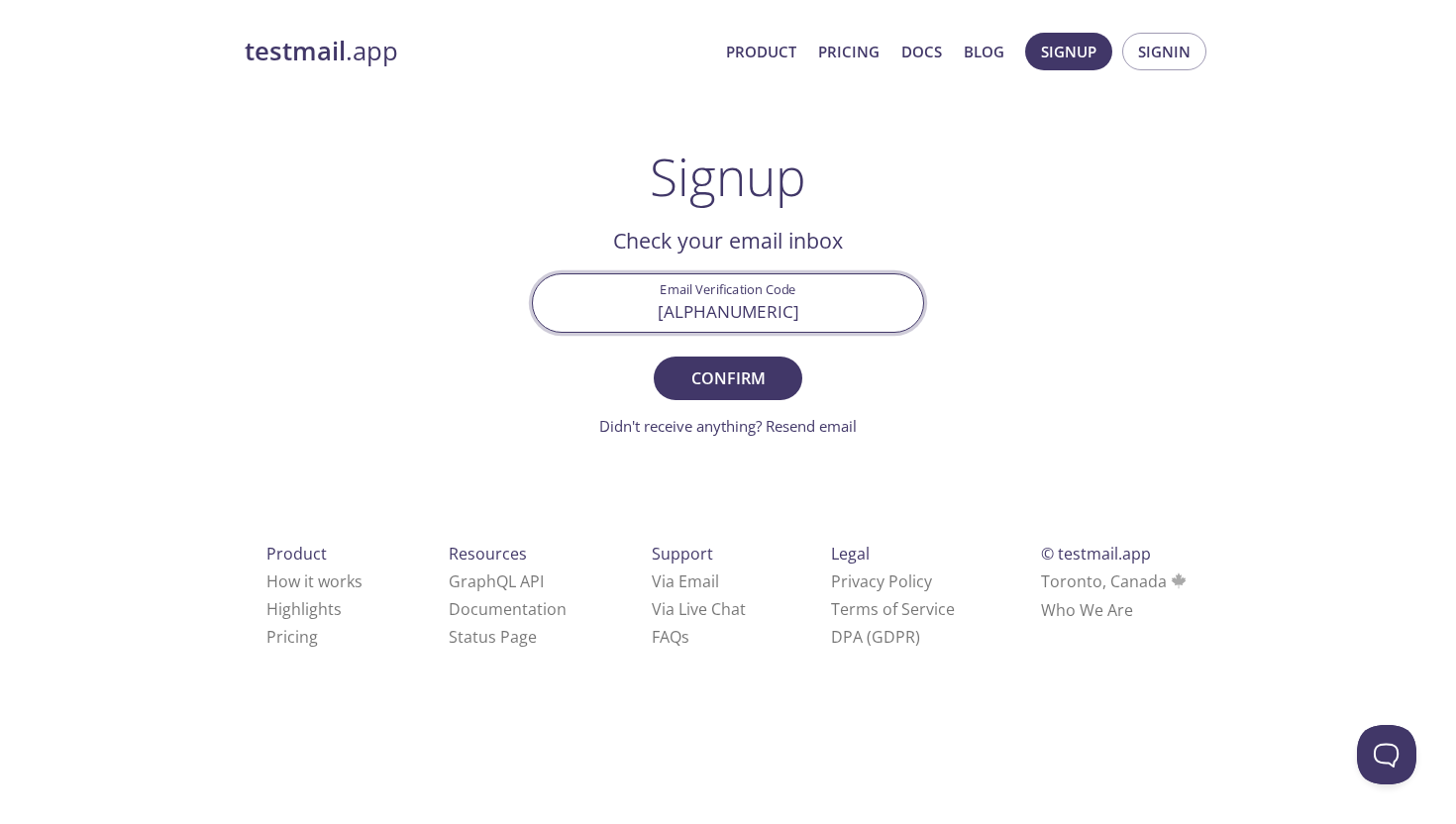 type on "[ALPHANUMERIC]" 